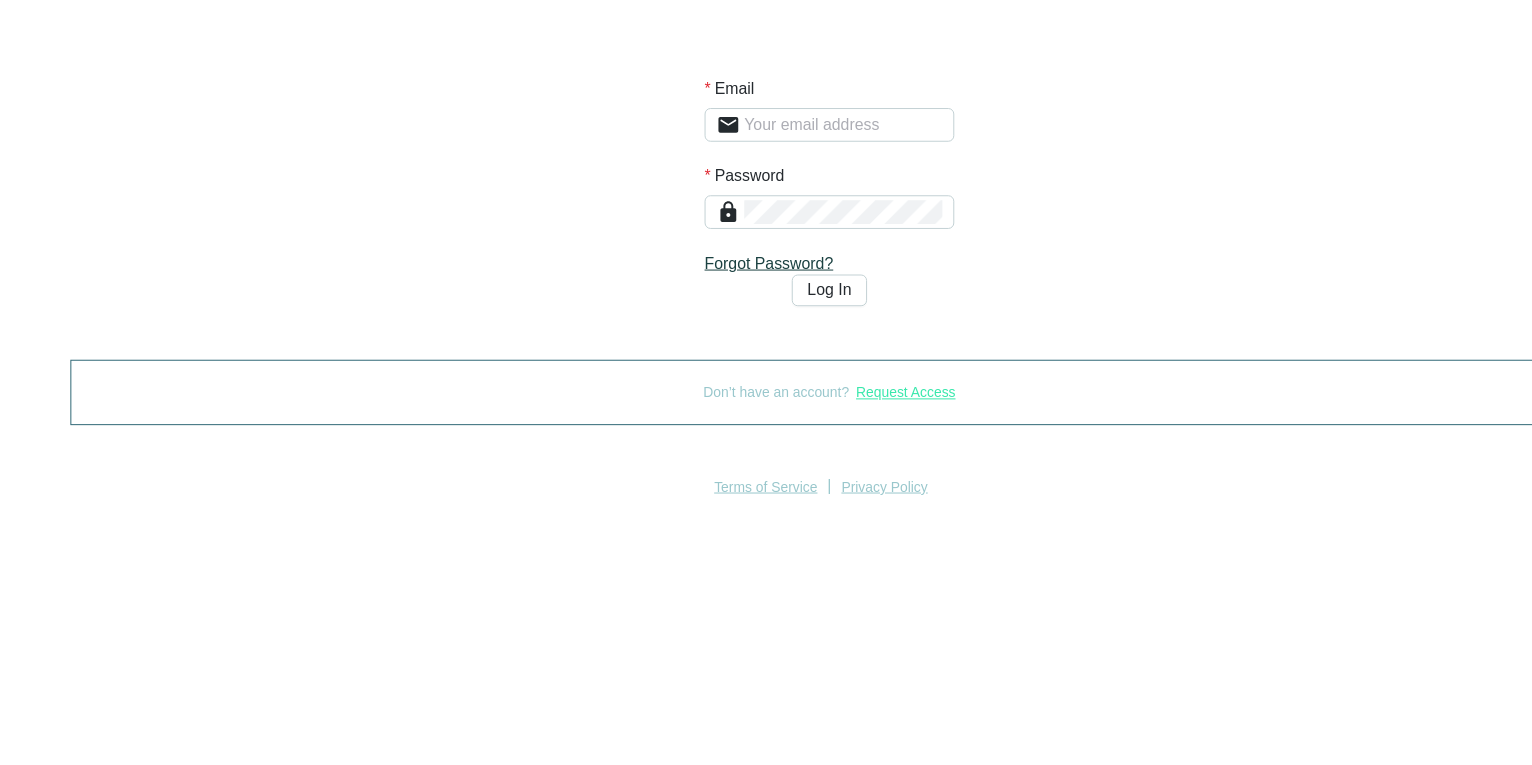 scroll, scrollTop: 0, scrollLeft: 0, axis: both 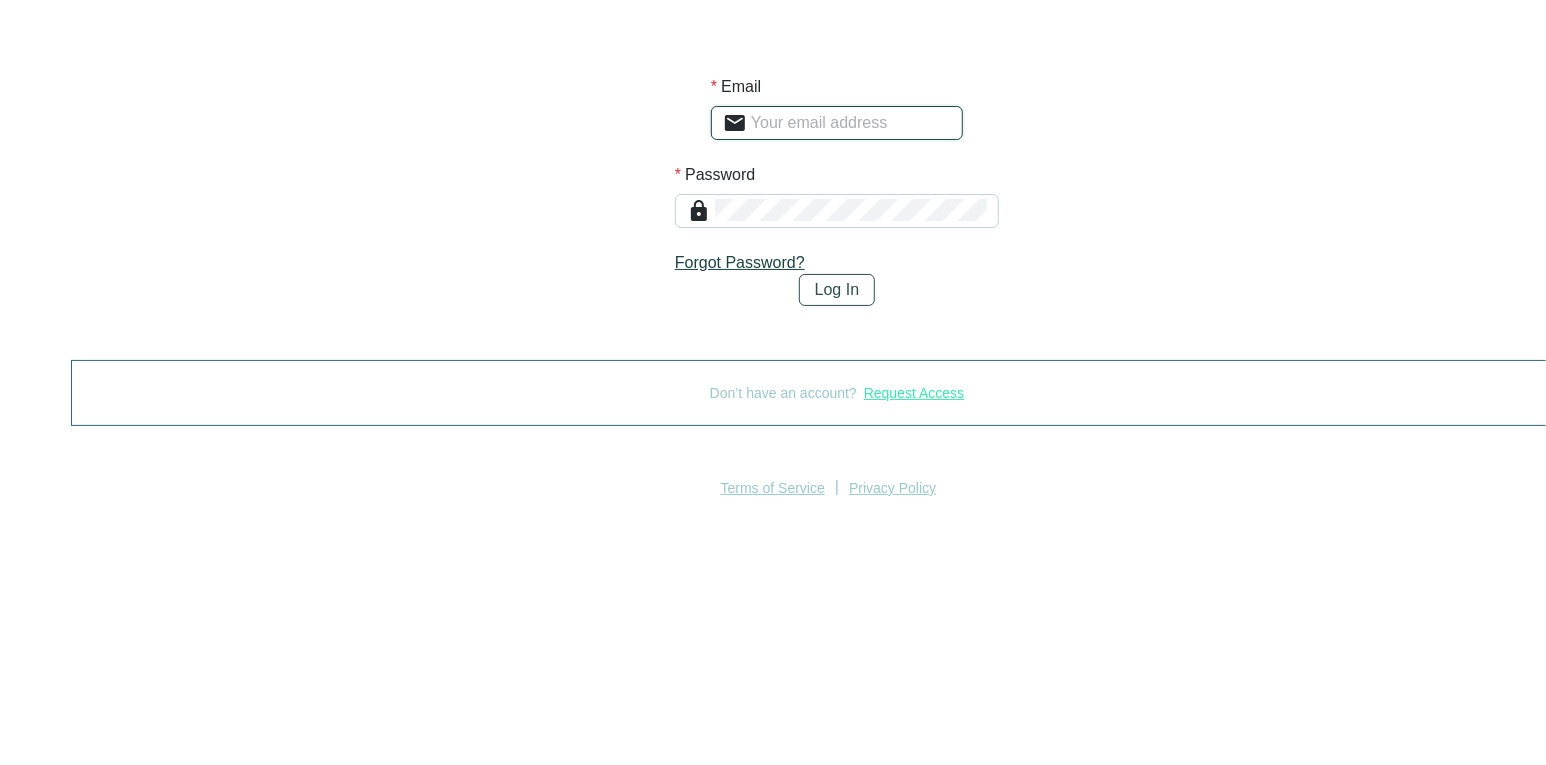 type on "[EMAIL]" 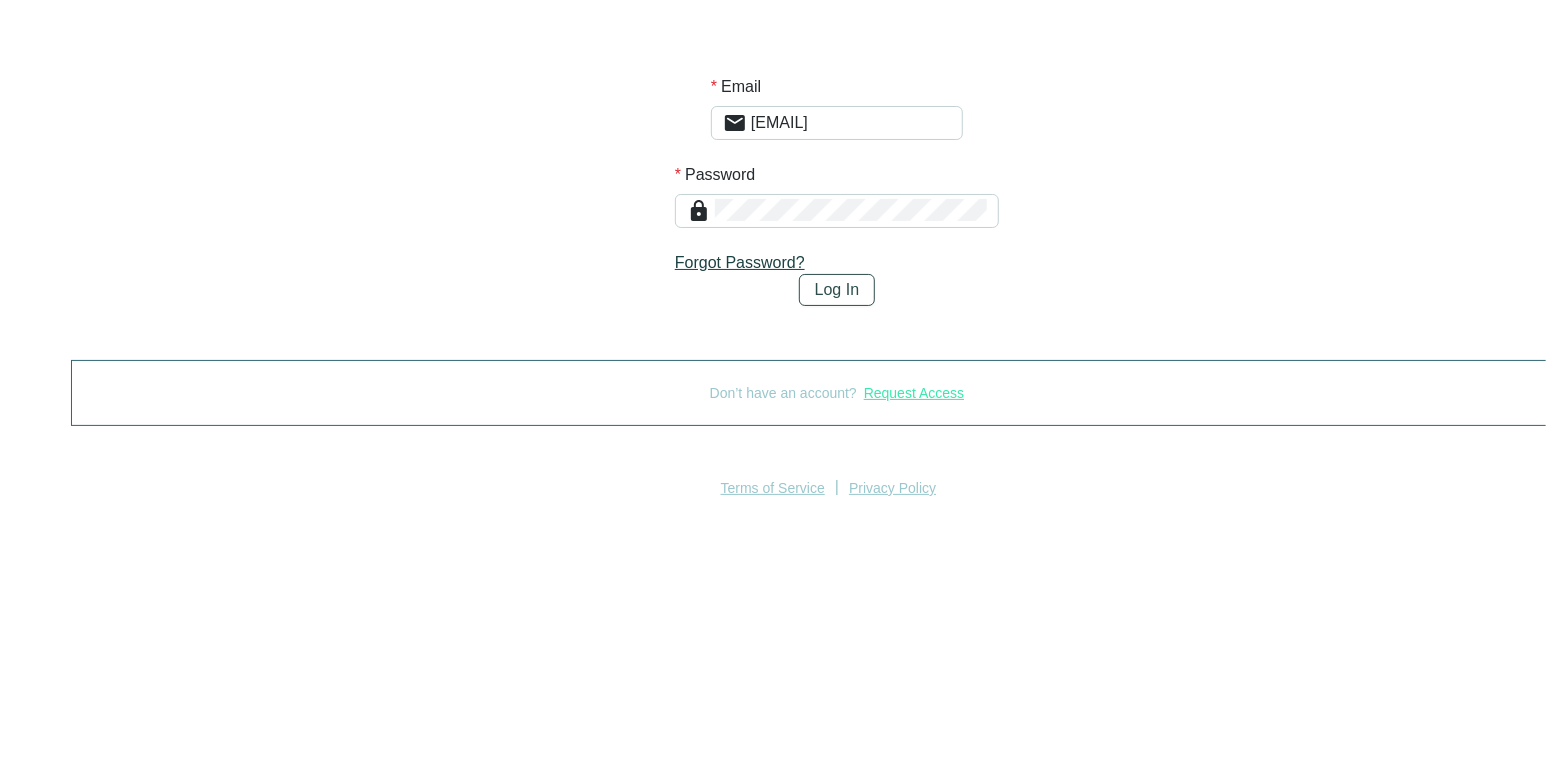 click on "Log In" at bounding box center [837, 290] 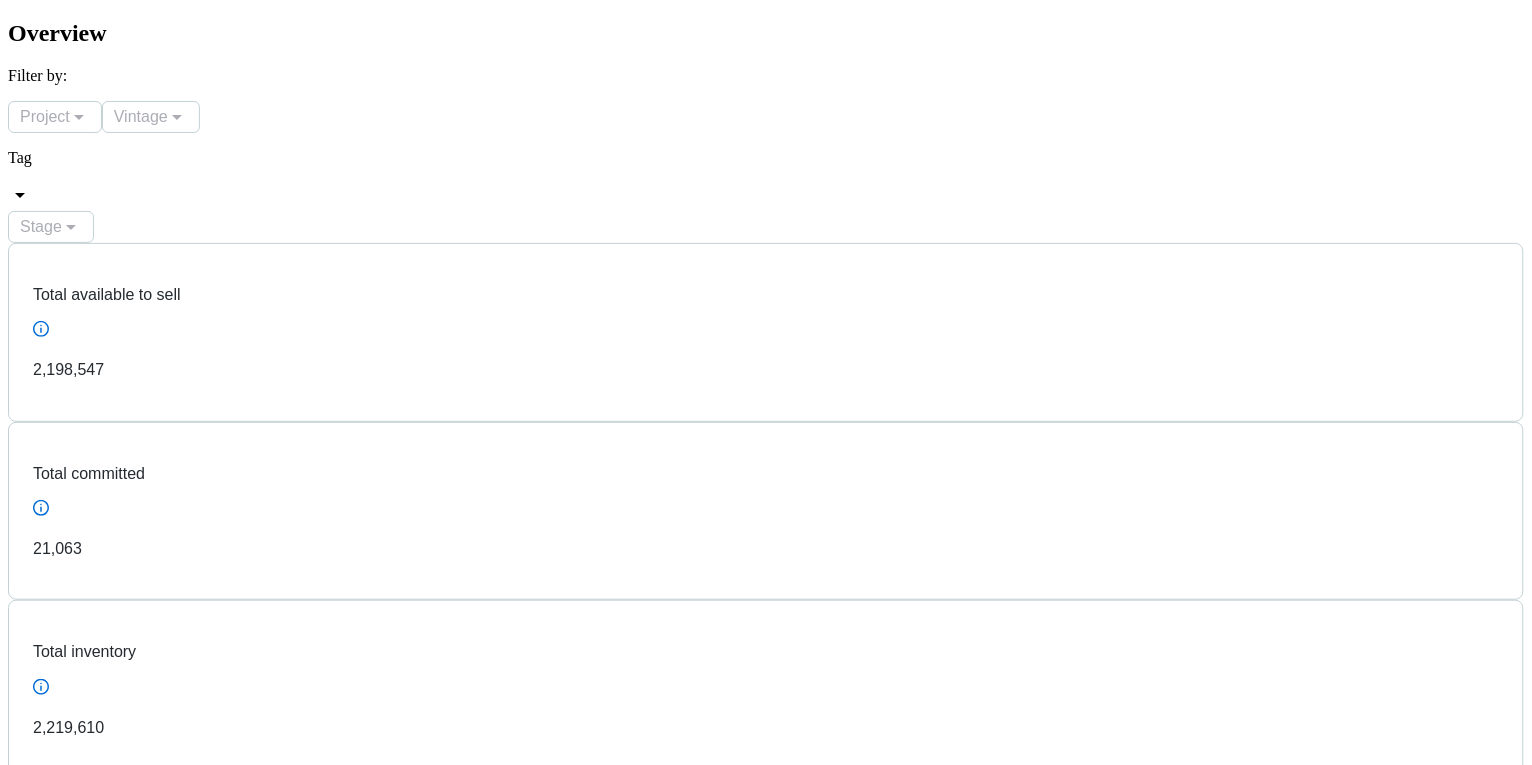 click on "Buyer Portal" at bounding box center (48, 4681) 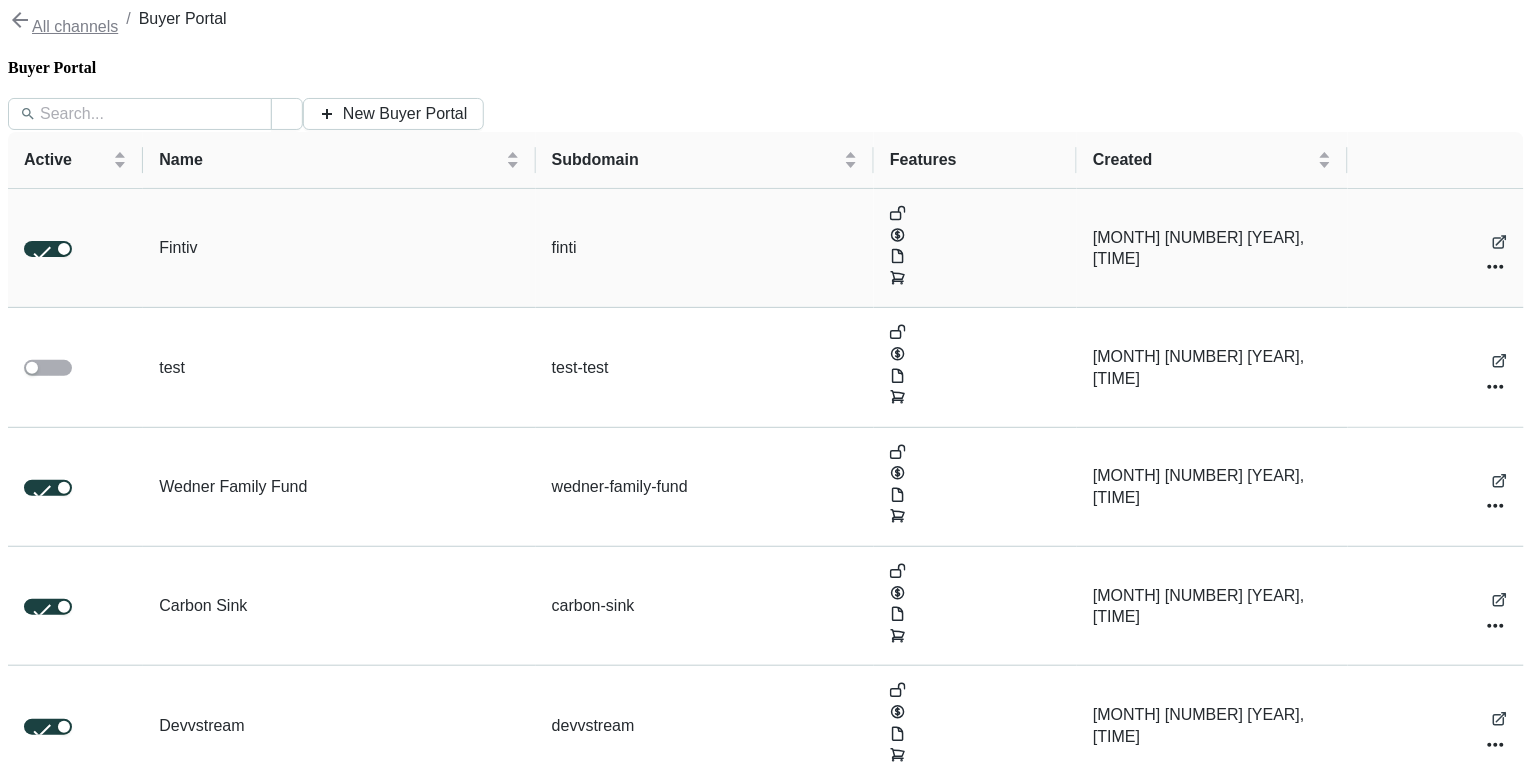click on "Fintiv" at bounding box center [339, 248] 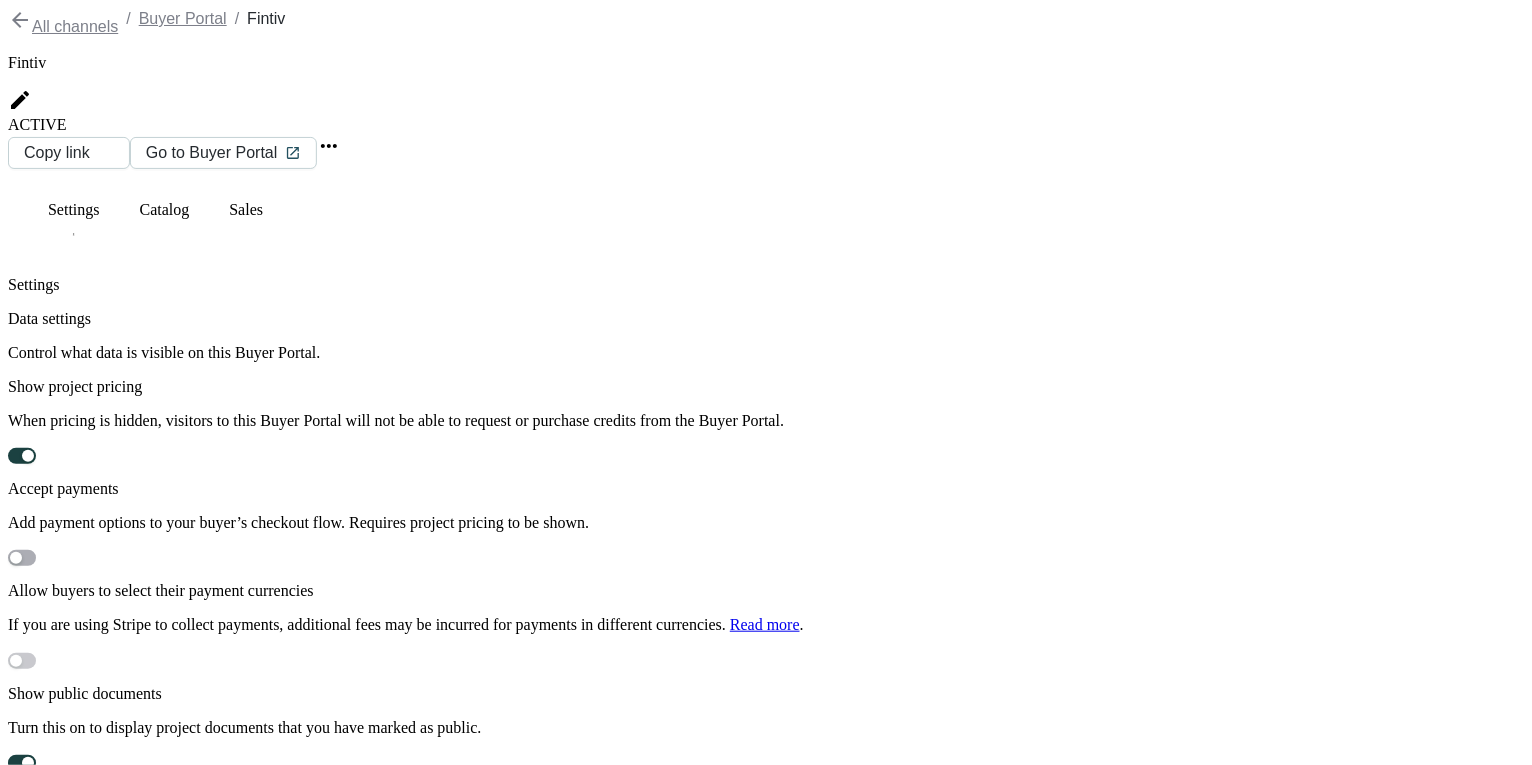 click on "Buyer Portal" at bounding box center (48, 3953) 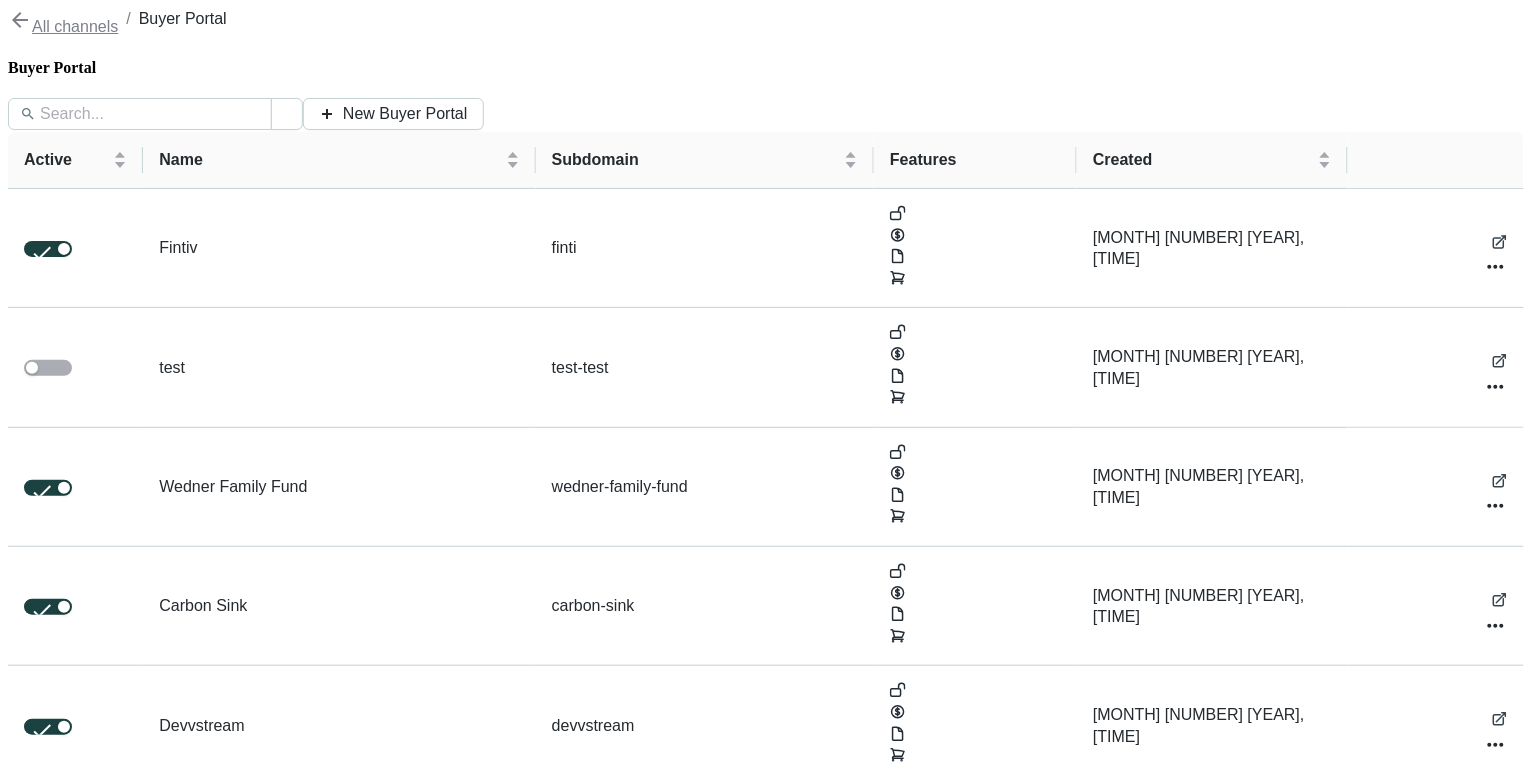 scroll, scrollTop: 78, scrollLeft: 0, axis: vertical 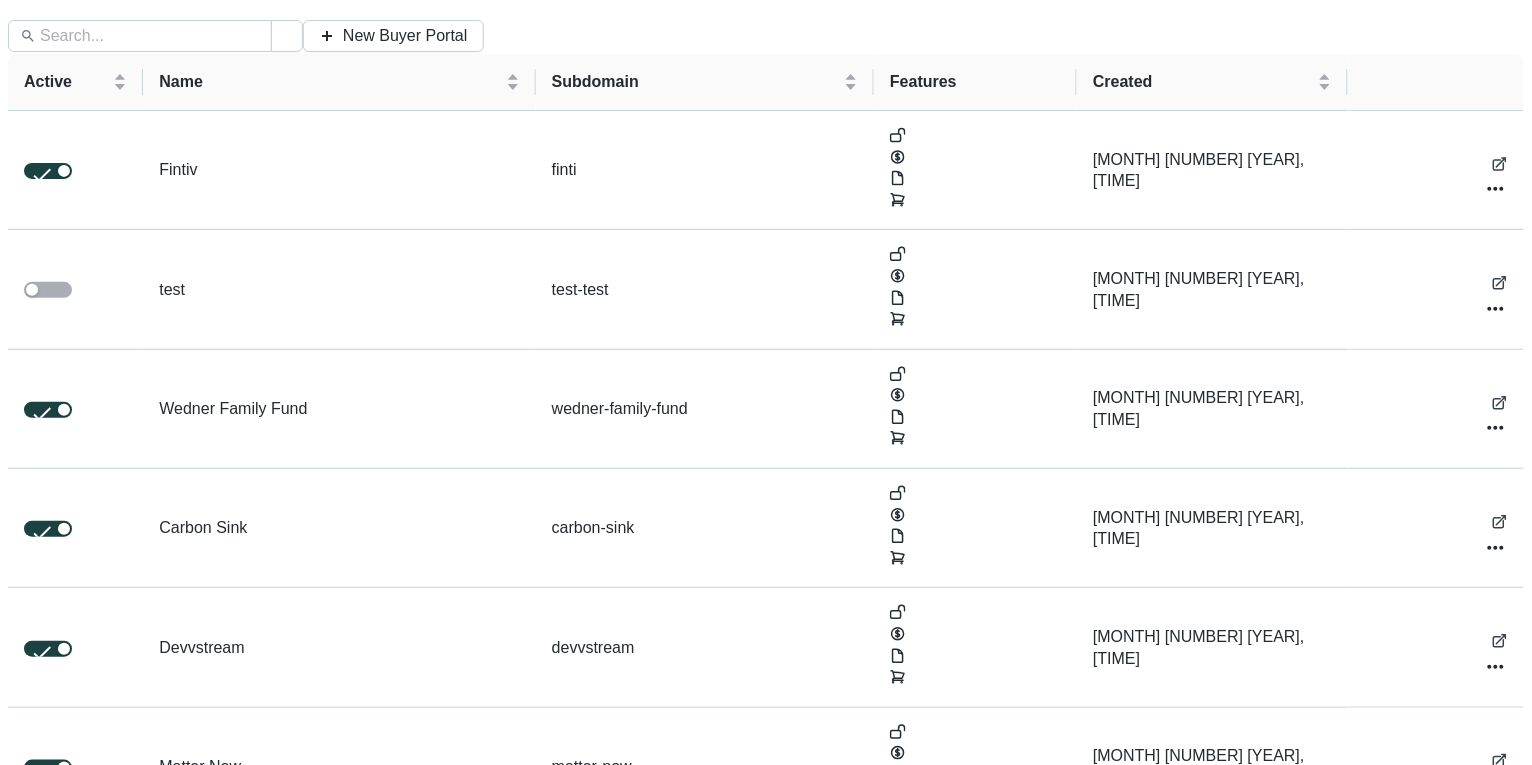 click on "Well Done Foundation" at bounding box center [339, 1125] 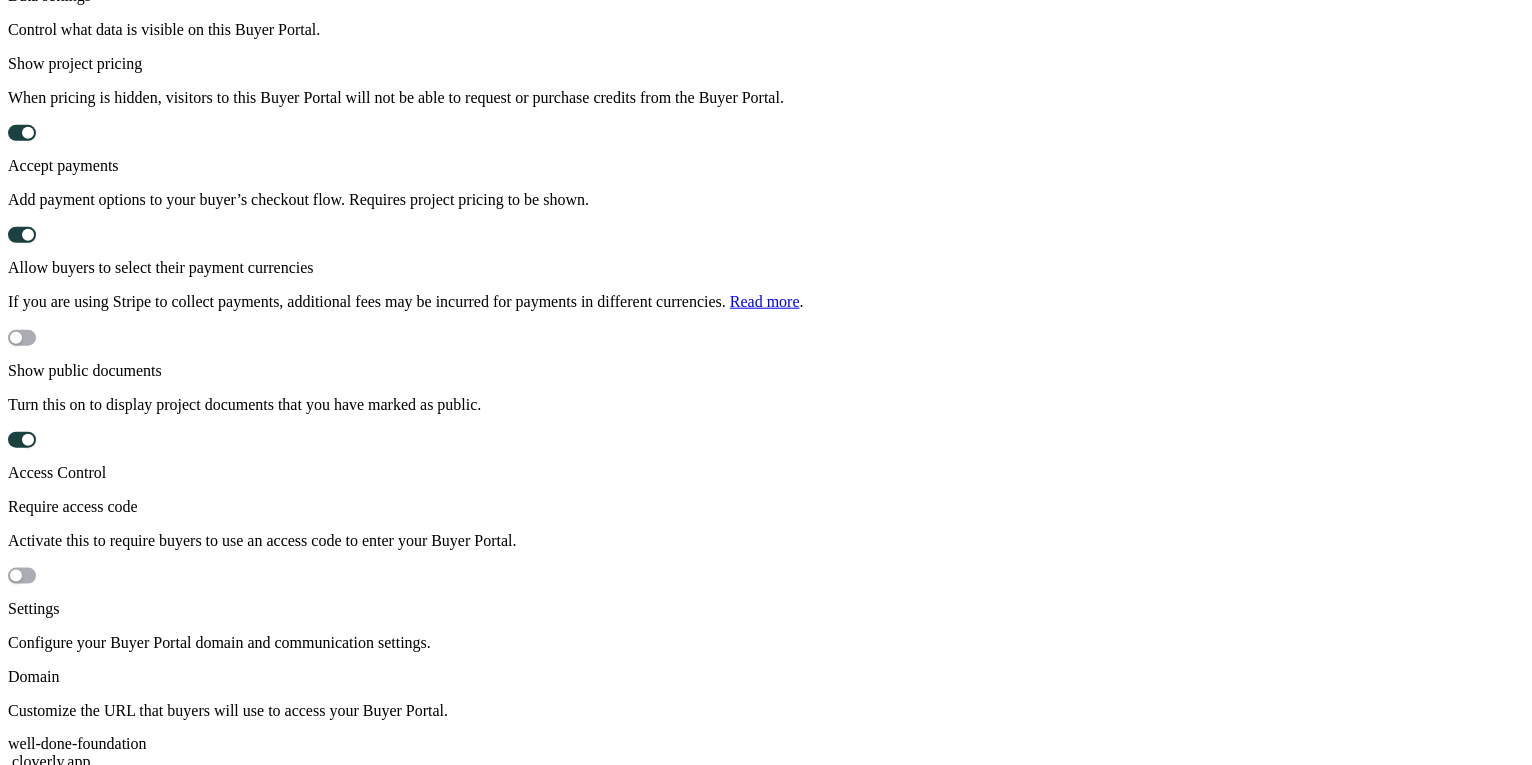 scroll, scrollTop: 0, scrollLeft: 0, axis: both 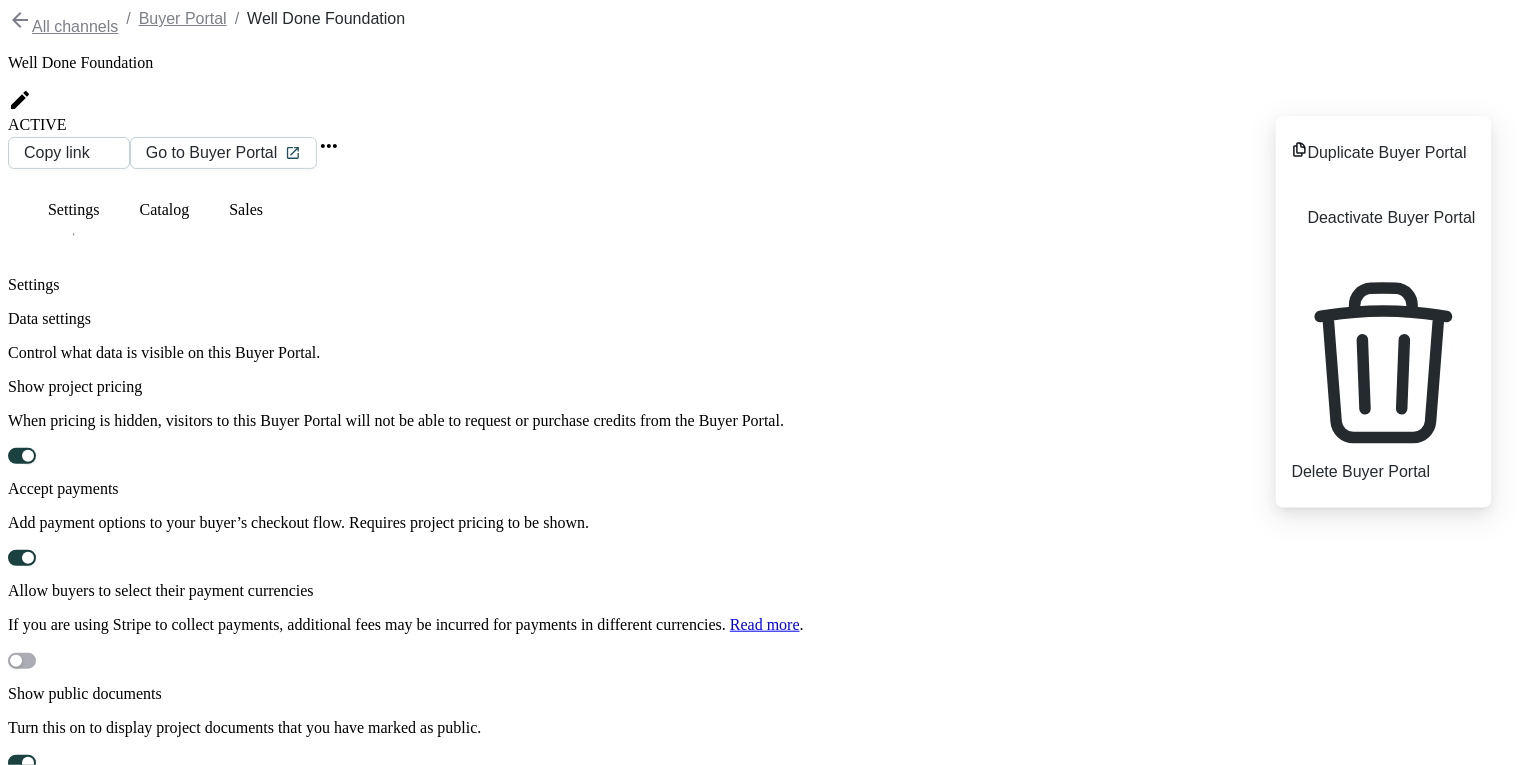 click at bounding box center [329, 146] 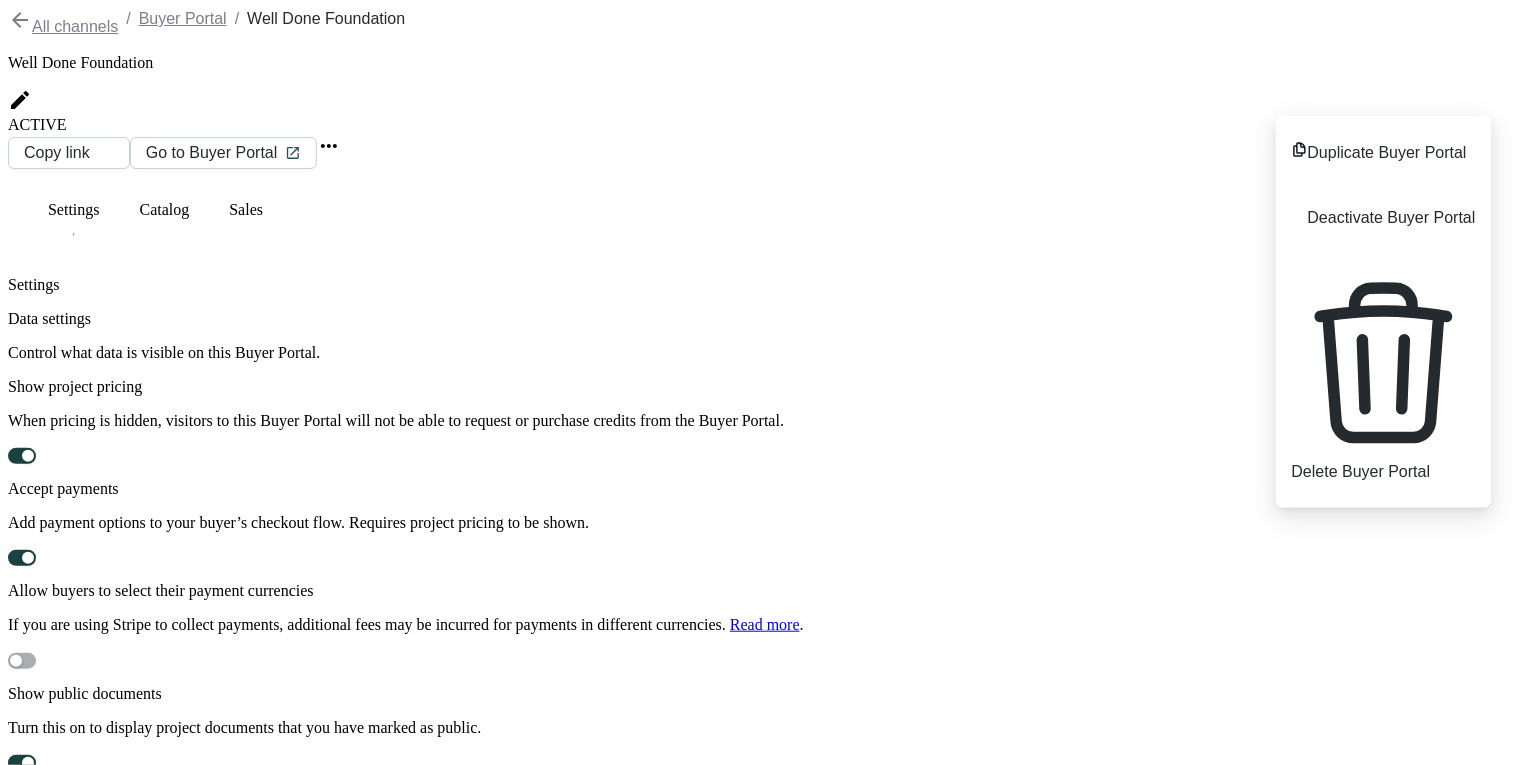 click at bounding box center [329, 146] 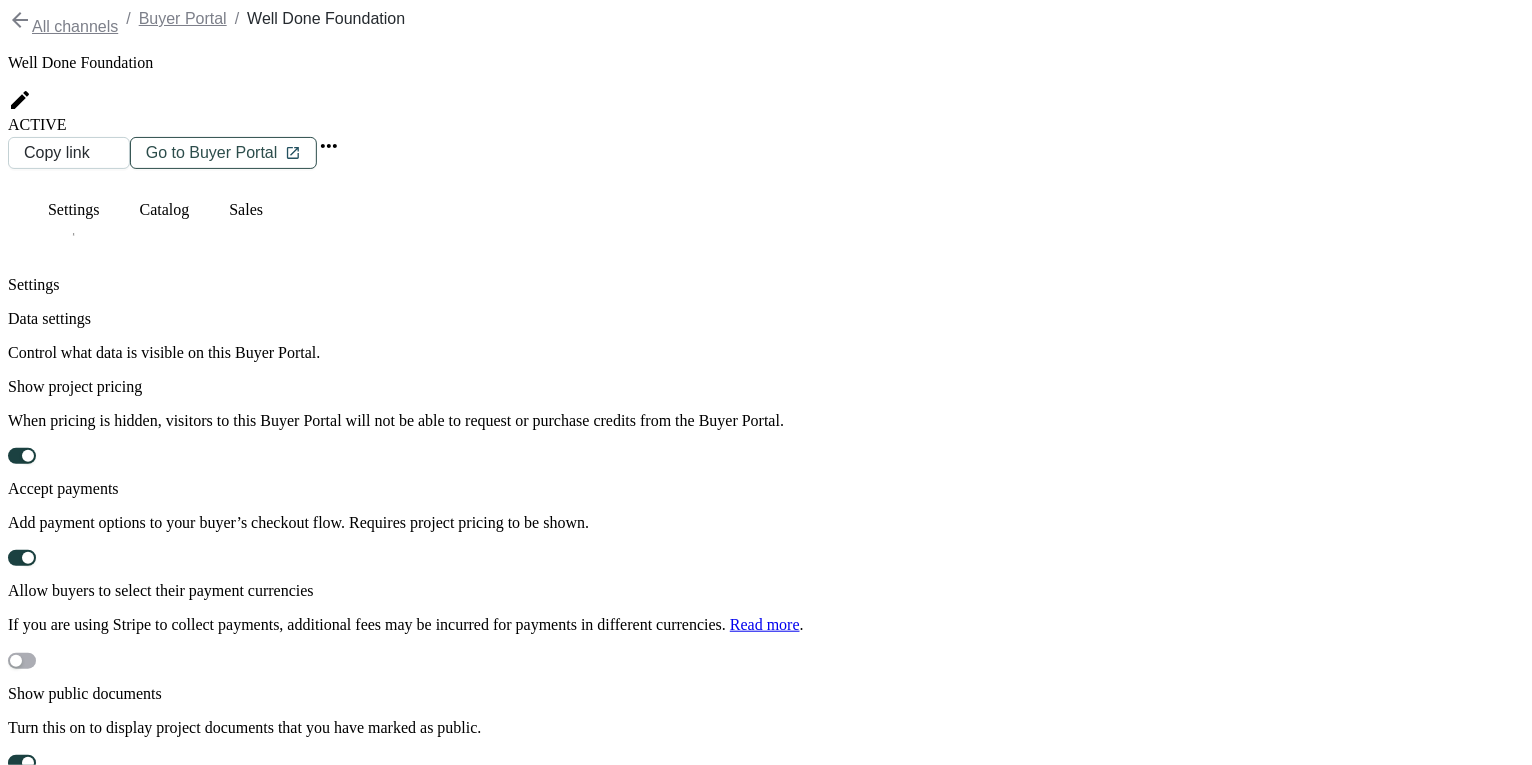 click on "Go to Buyer Portal" at bounding box center [212, 153] 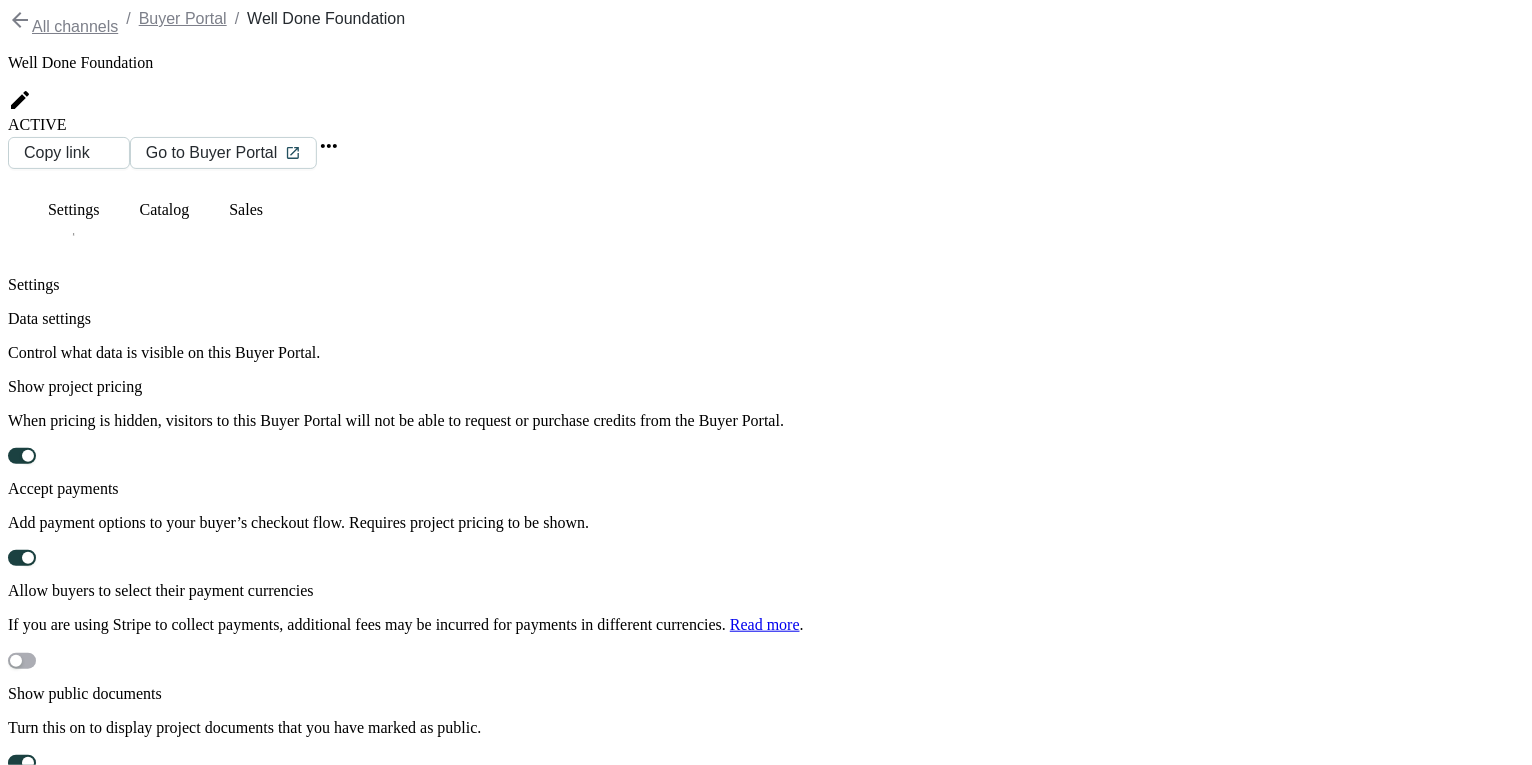 click on "Settings" at bounding box center (58, 3985) 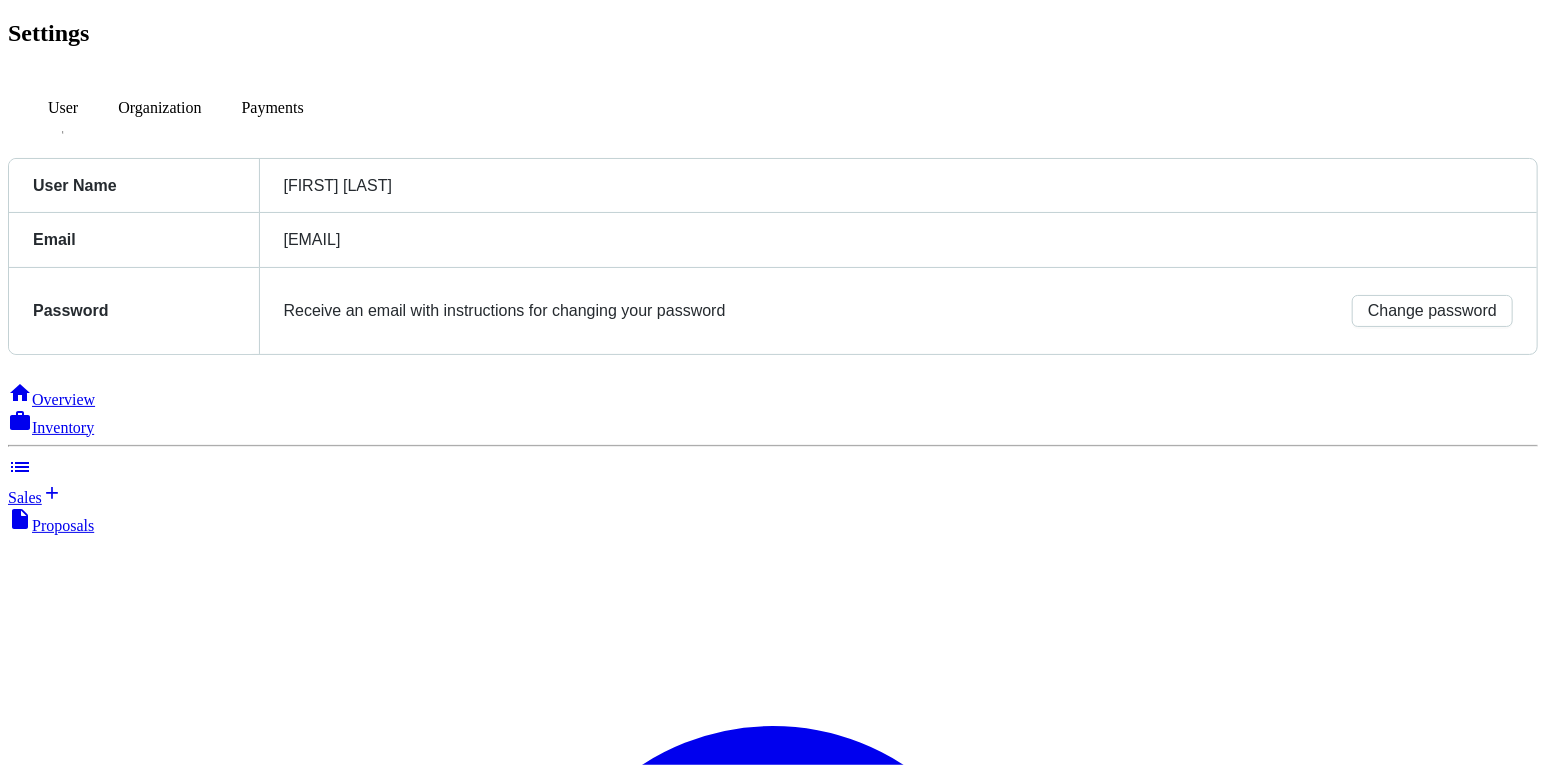 click on "Organization" at bounding box center (63, 108) 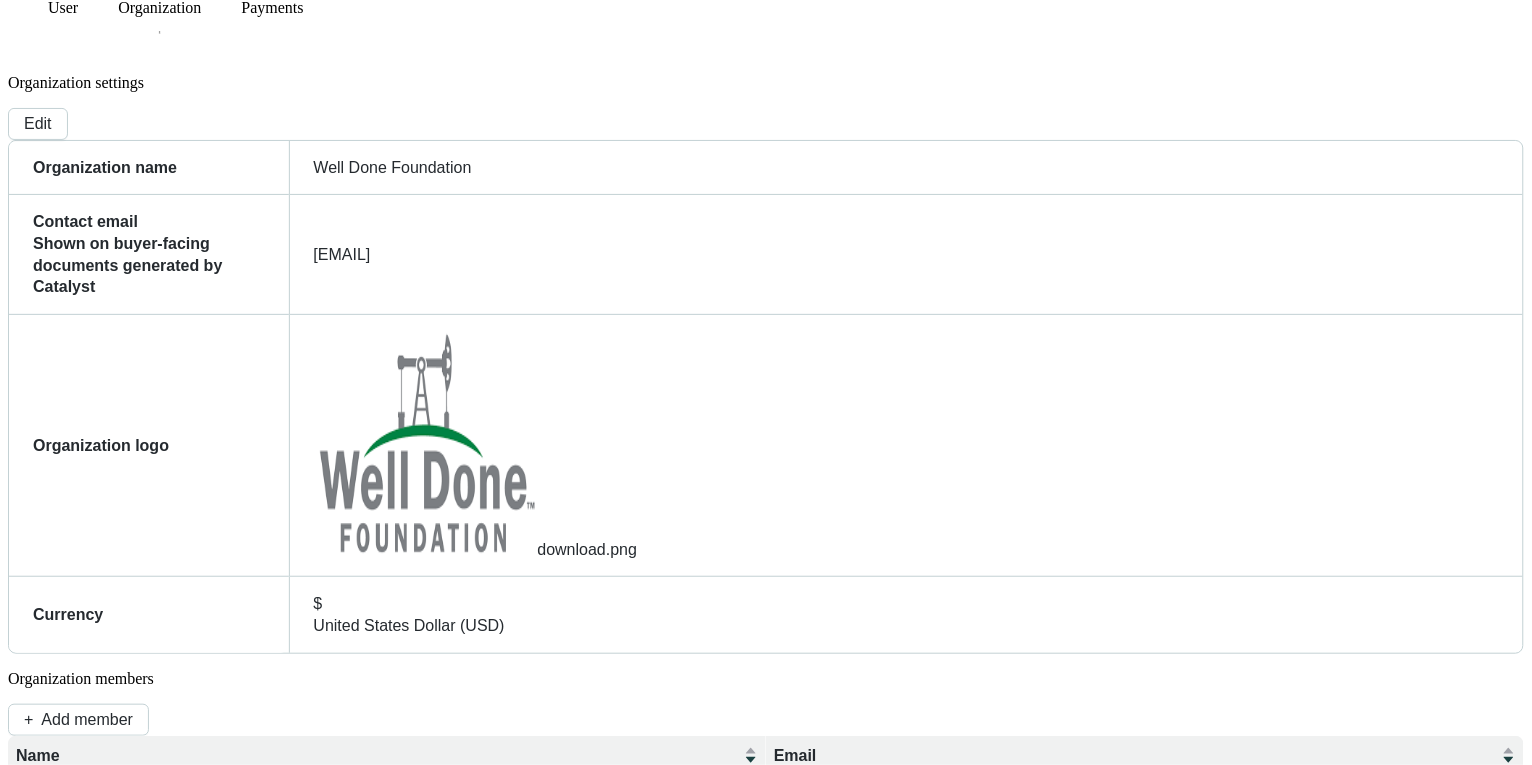 scroll, scrollTop: 0, scrollLeft: 0, axis: both 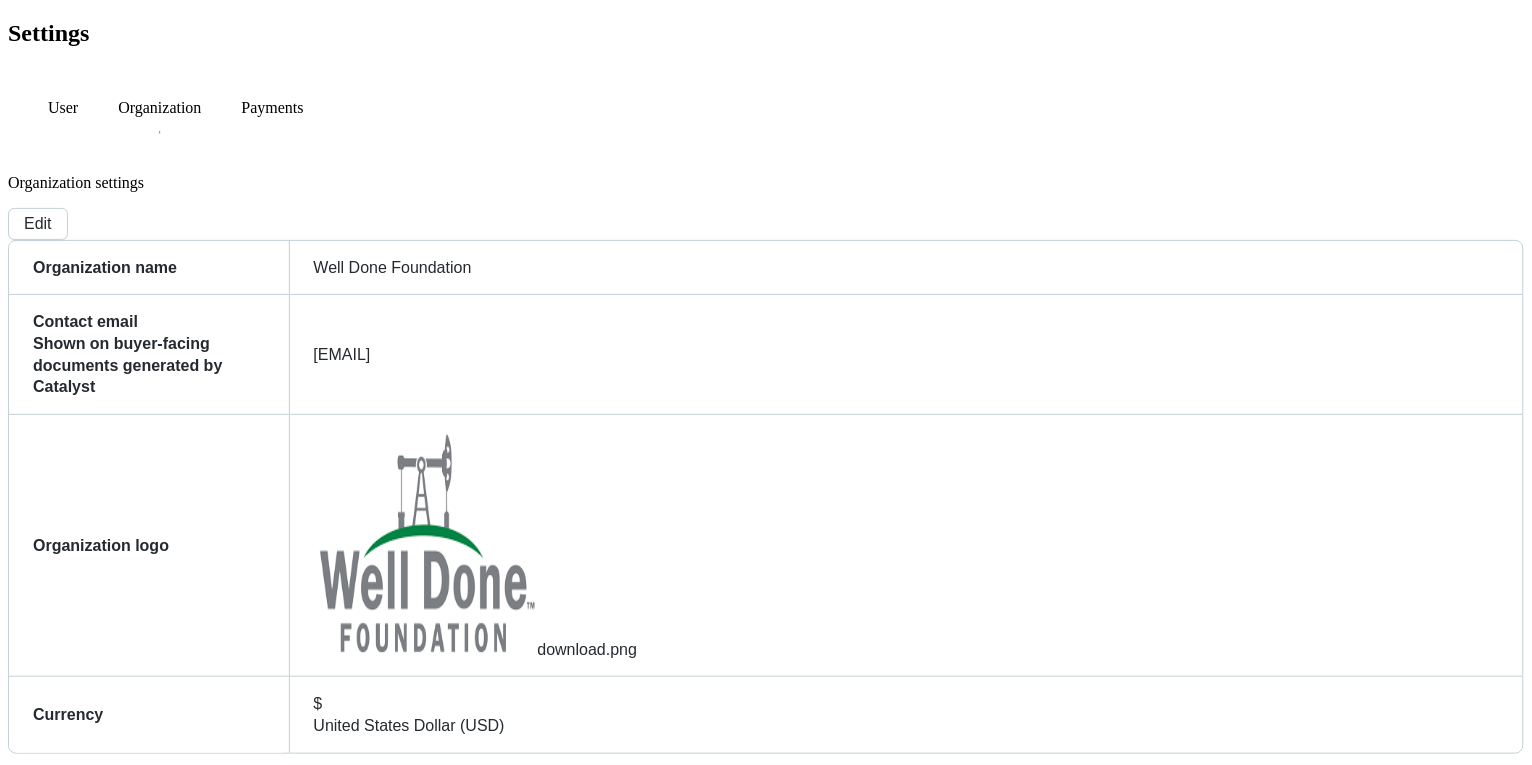 click on "Payments" at bounding box center (63, 108) 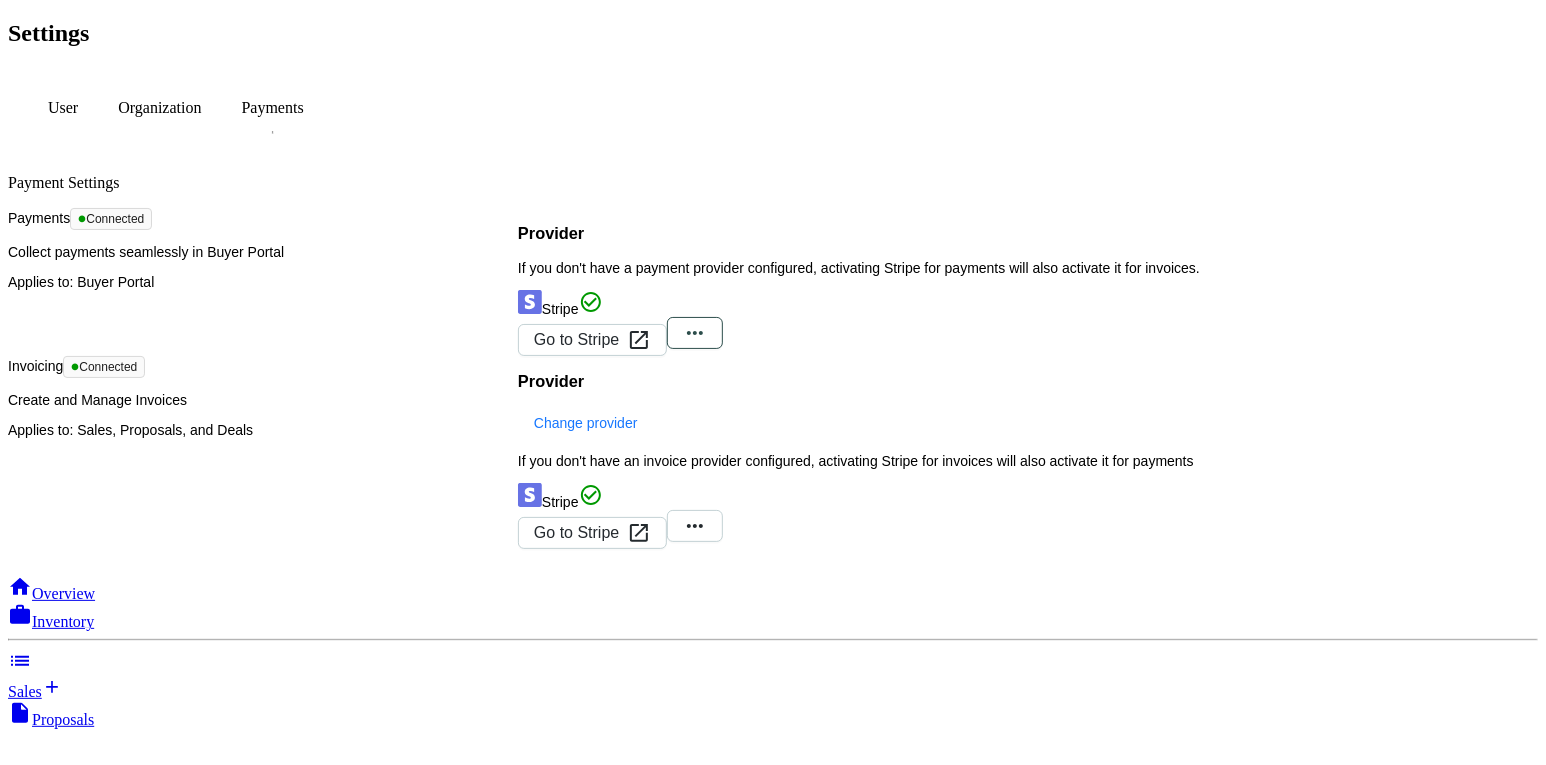 click at bounding box center (695, 333) 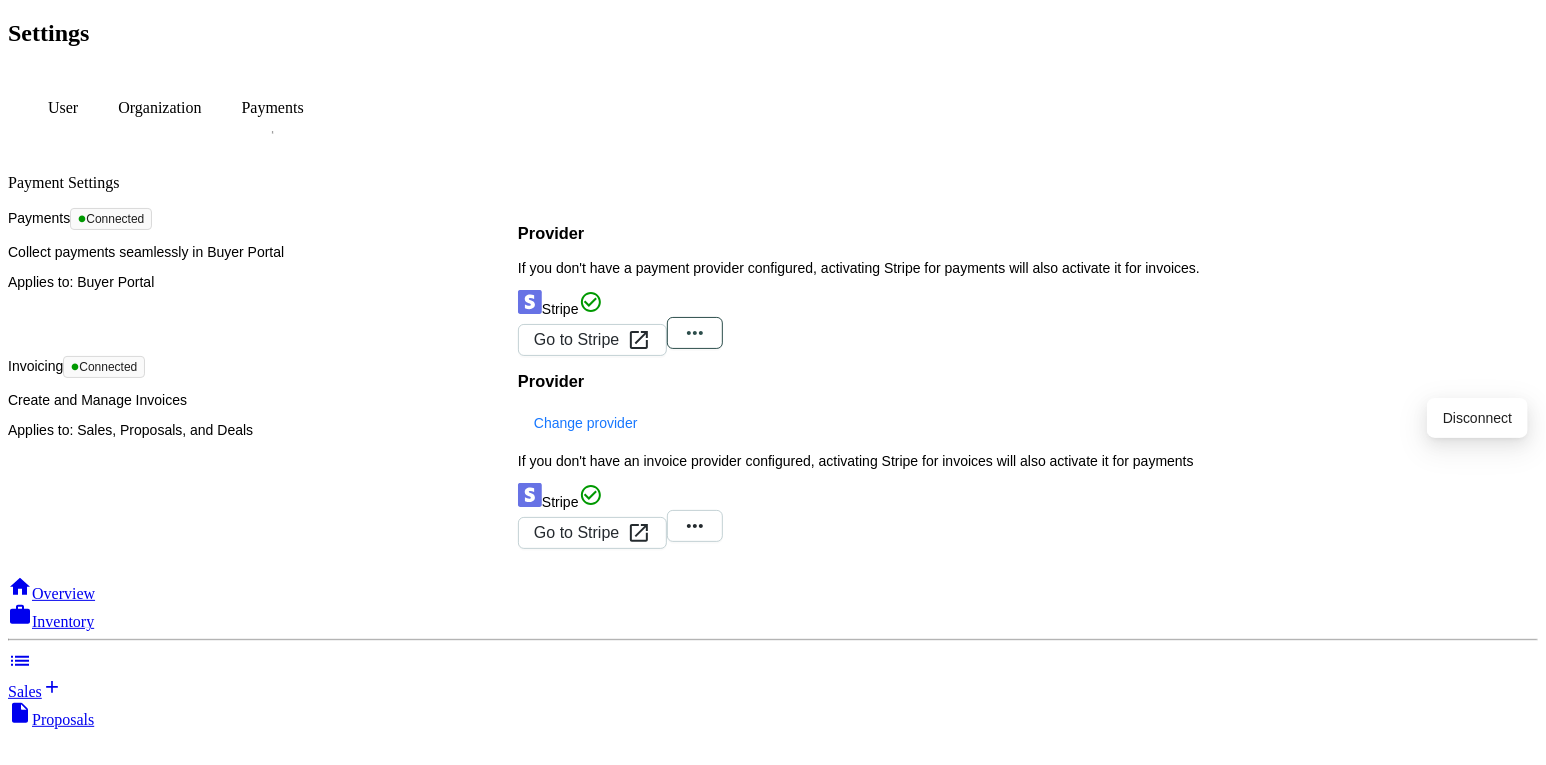 click at bounding box center (695, 333) 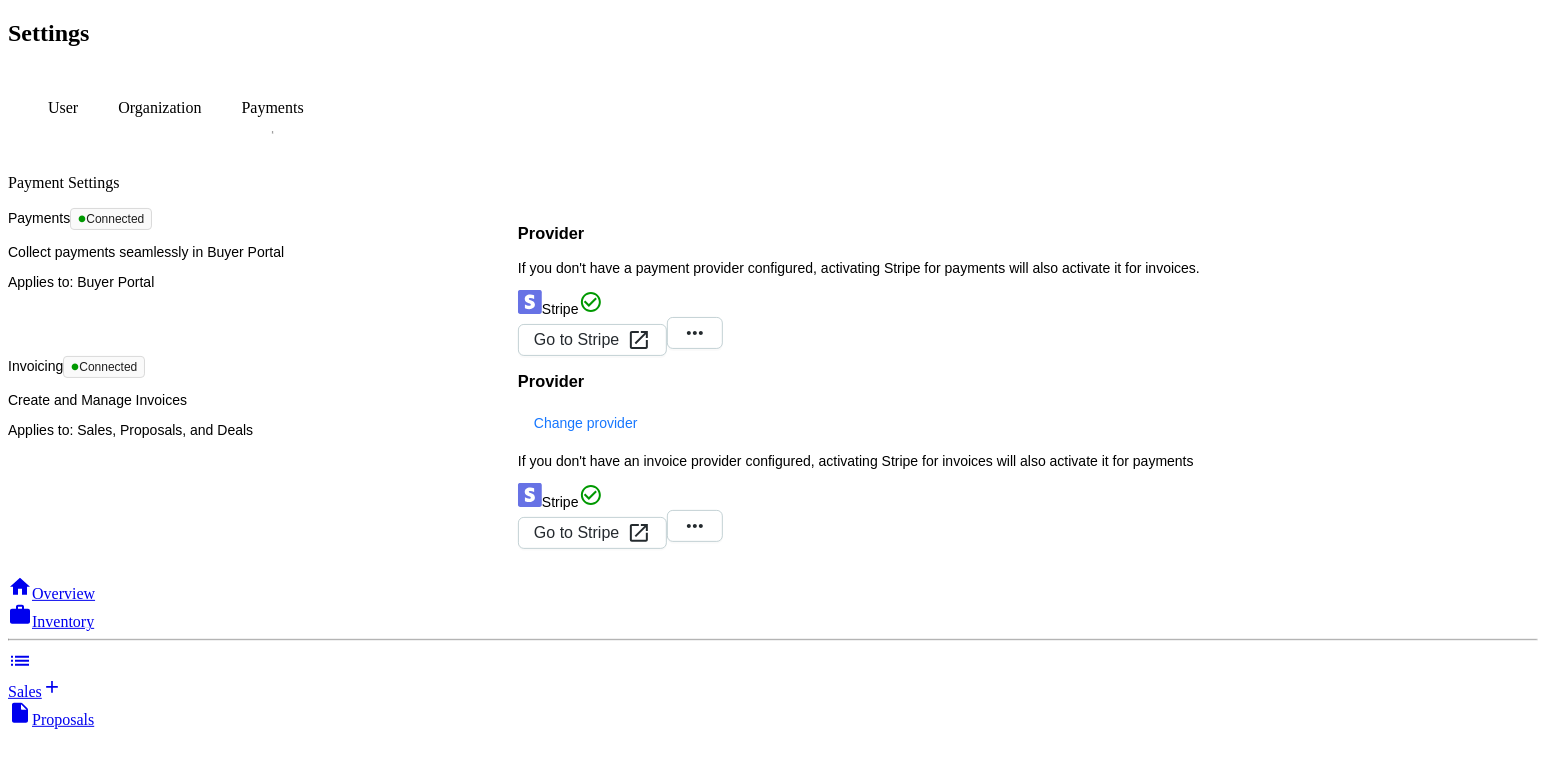 click on "Sales" at bounding box center (773, 680) 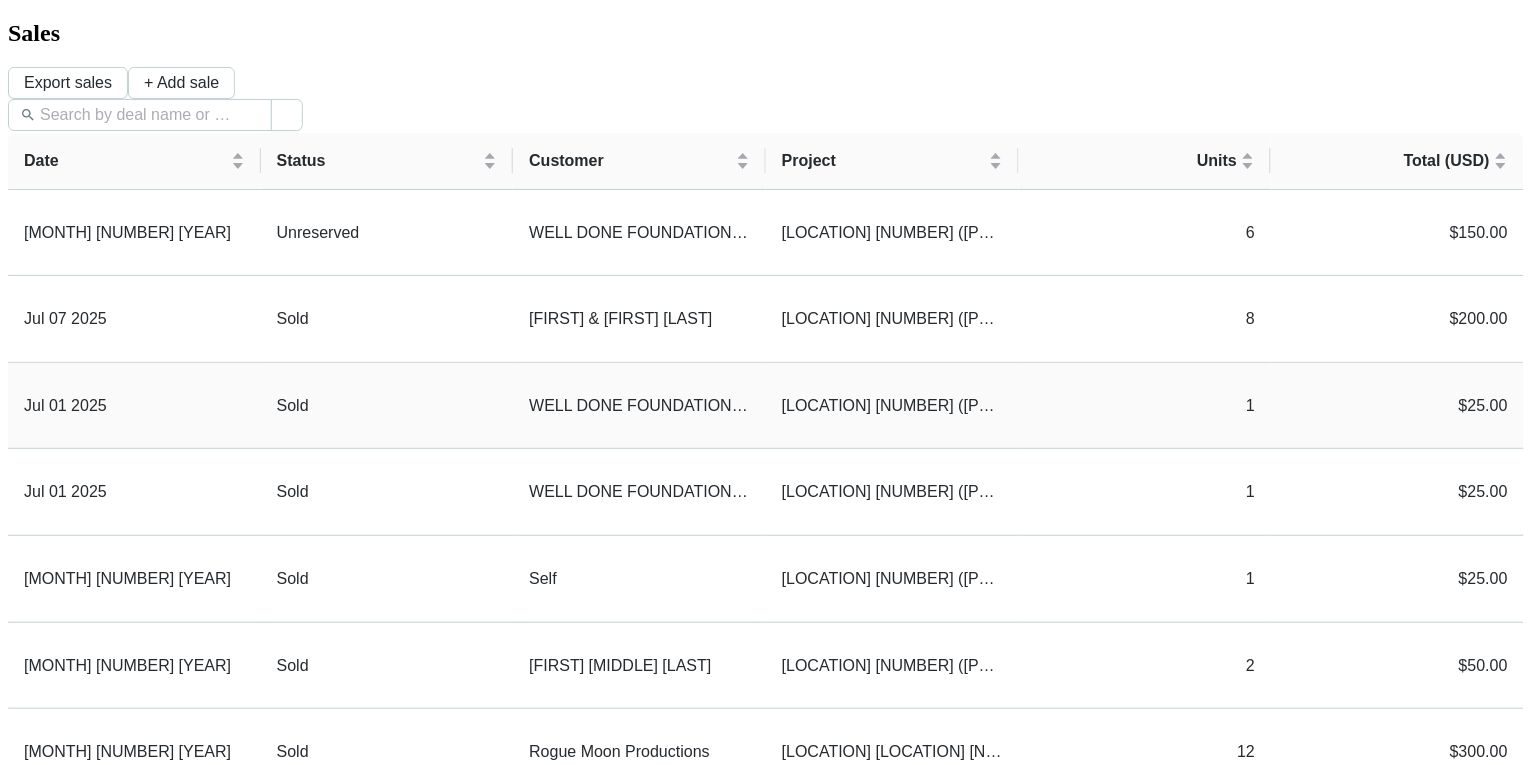 scroll, scrollTop: 95, scrollLeft: 0, axis: vertical 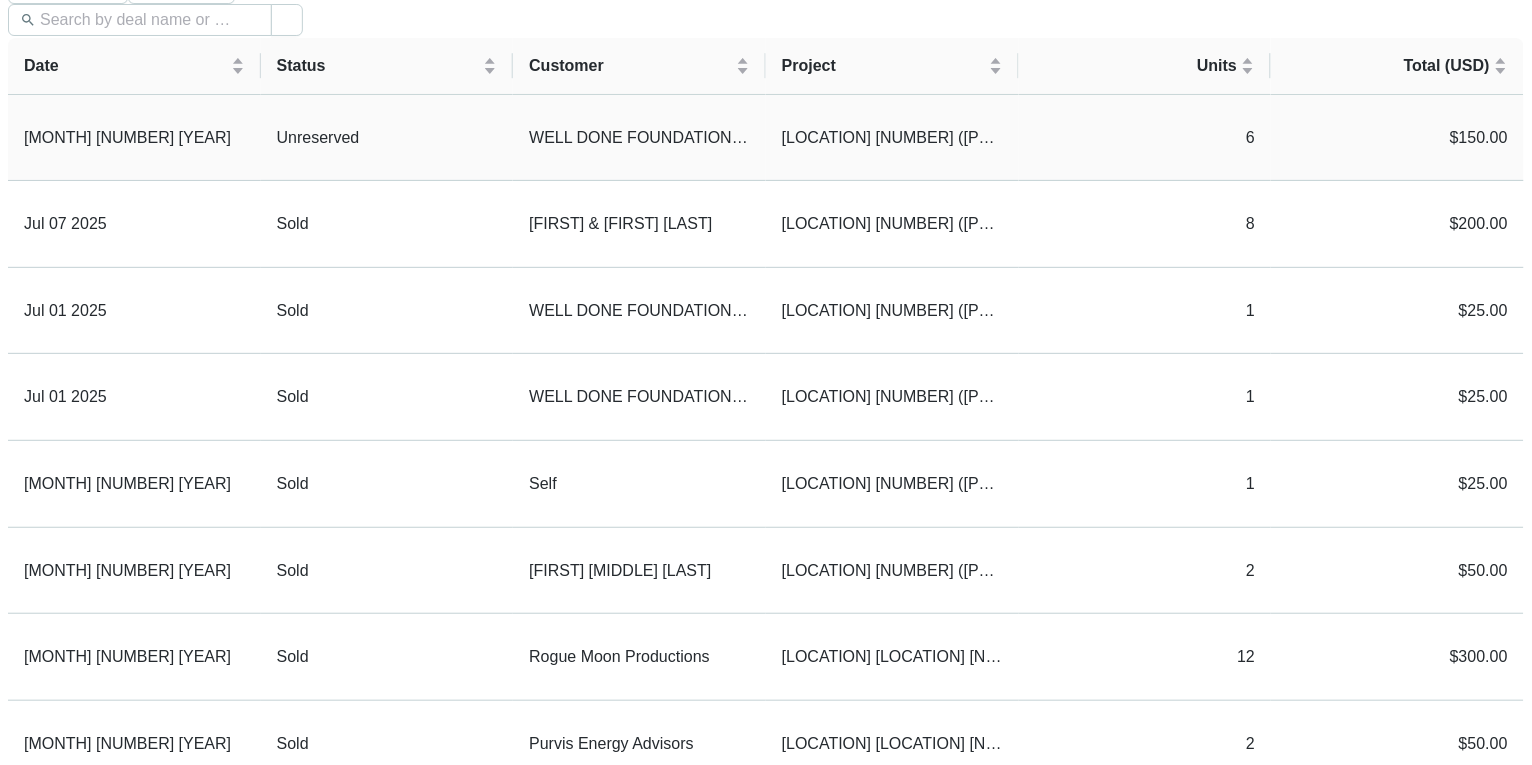 click on "WELL DONE FOUNDATION, INC" at bounding box center (639, 138) 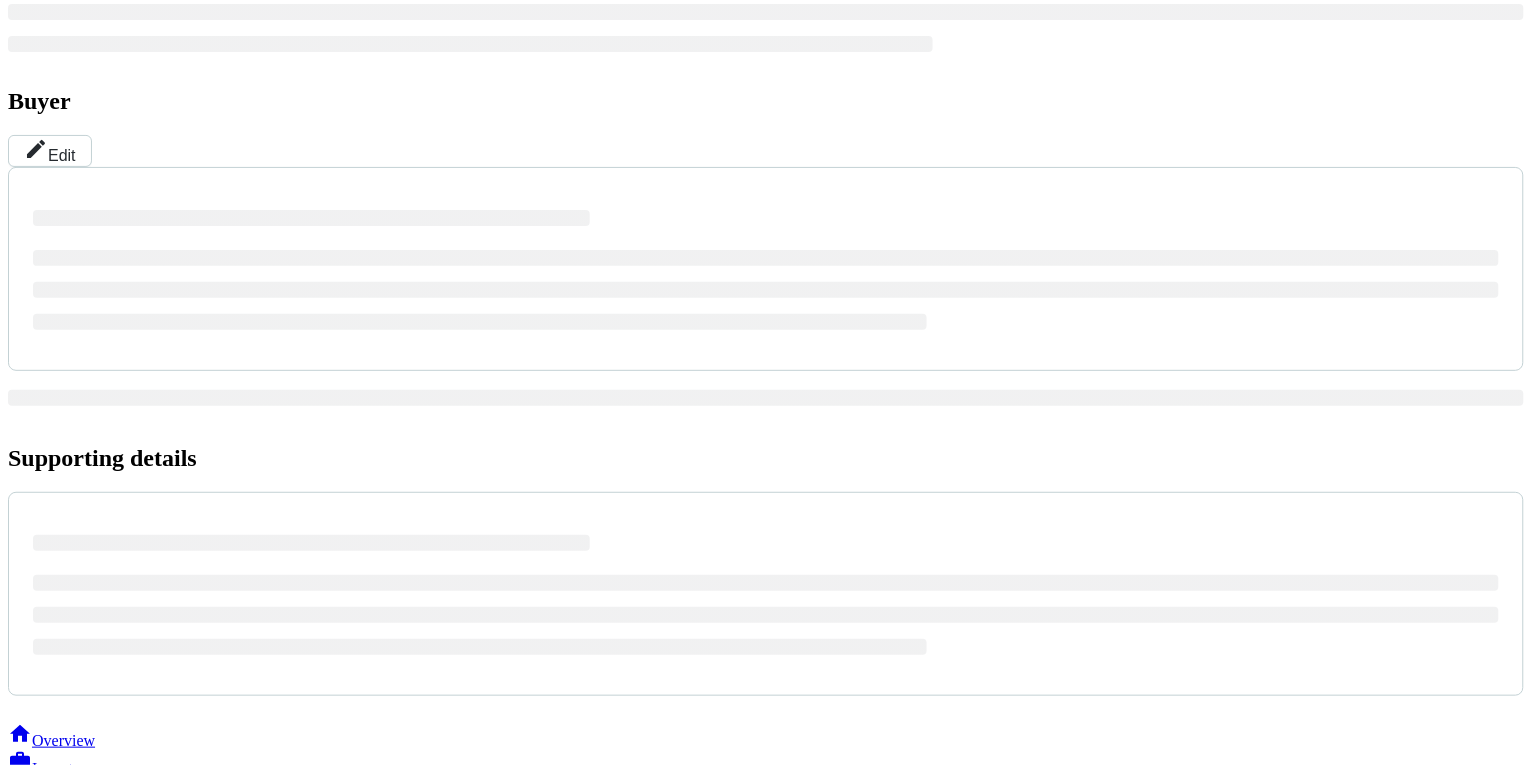 scroll, scrollTop: 0, scrollLeft: 0, axis: both 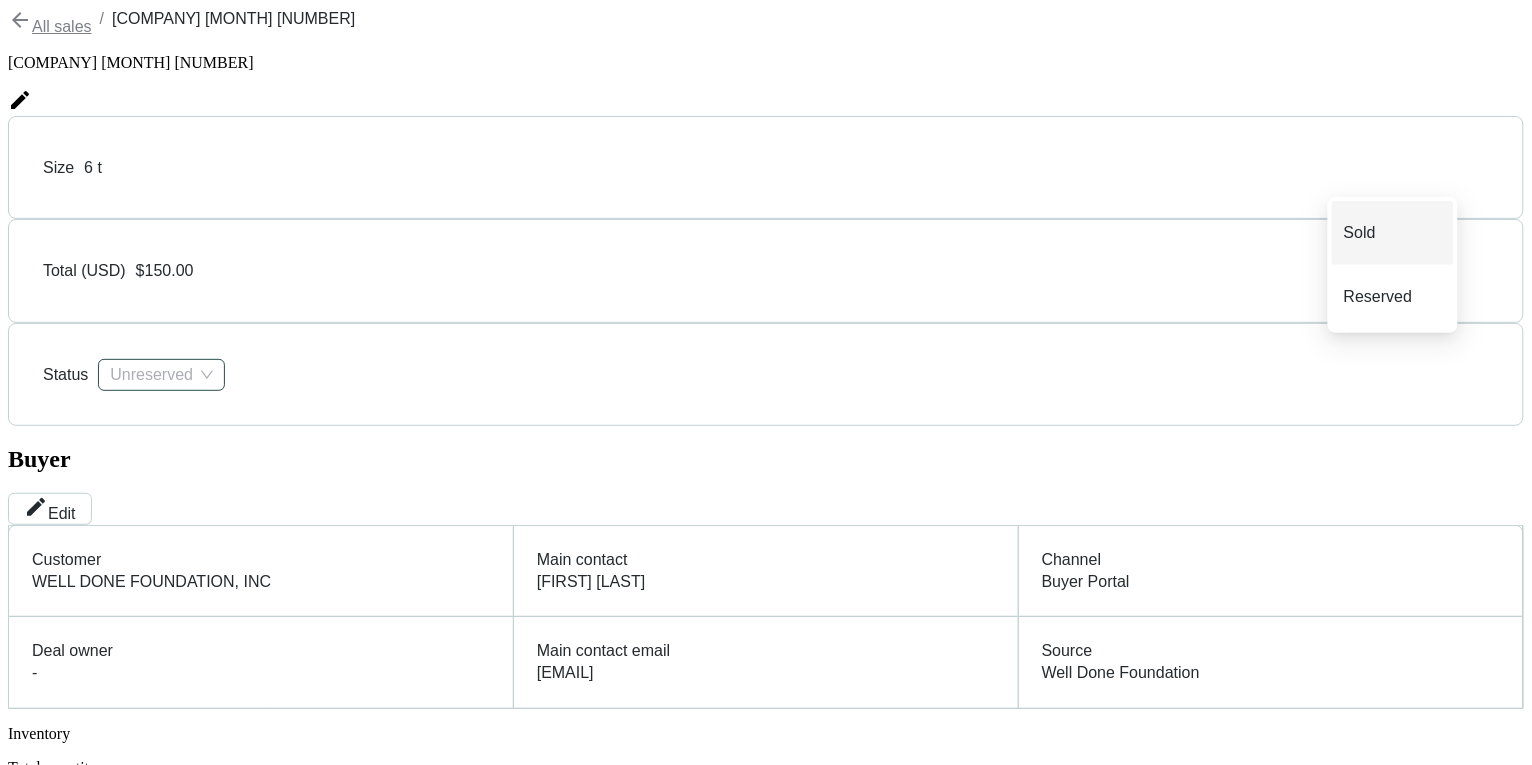 click on "Unreserved" at bounding box center [161, 375] 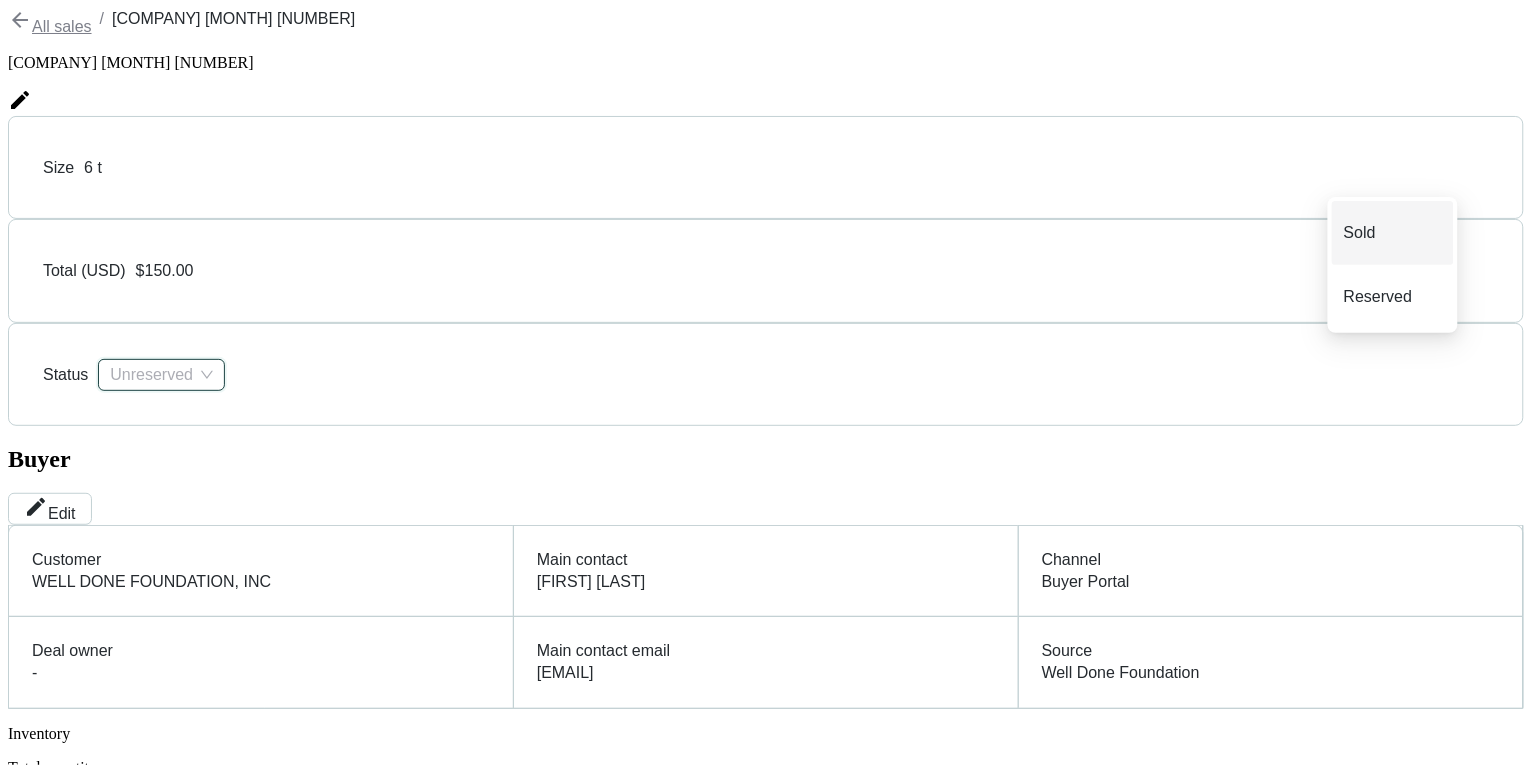 click on "Unreserved" at bounding box center [161, 375] 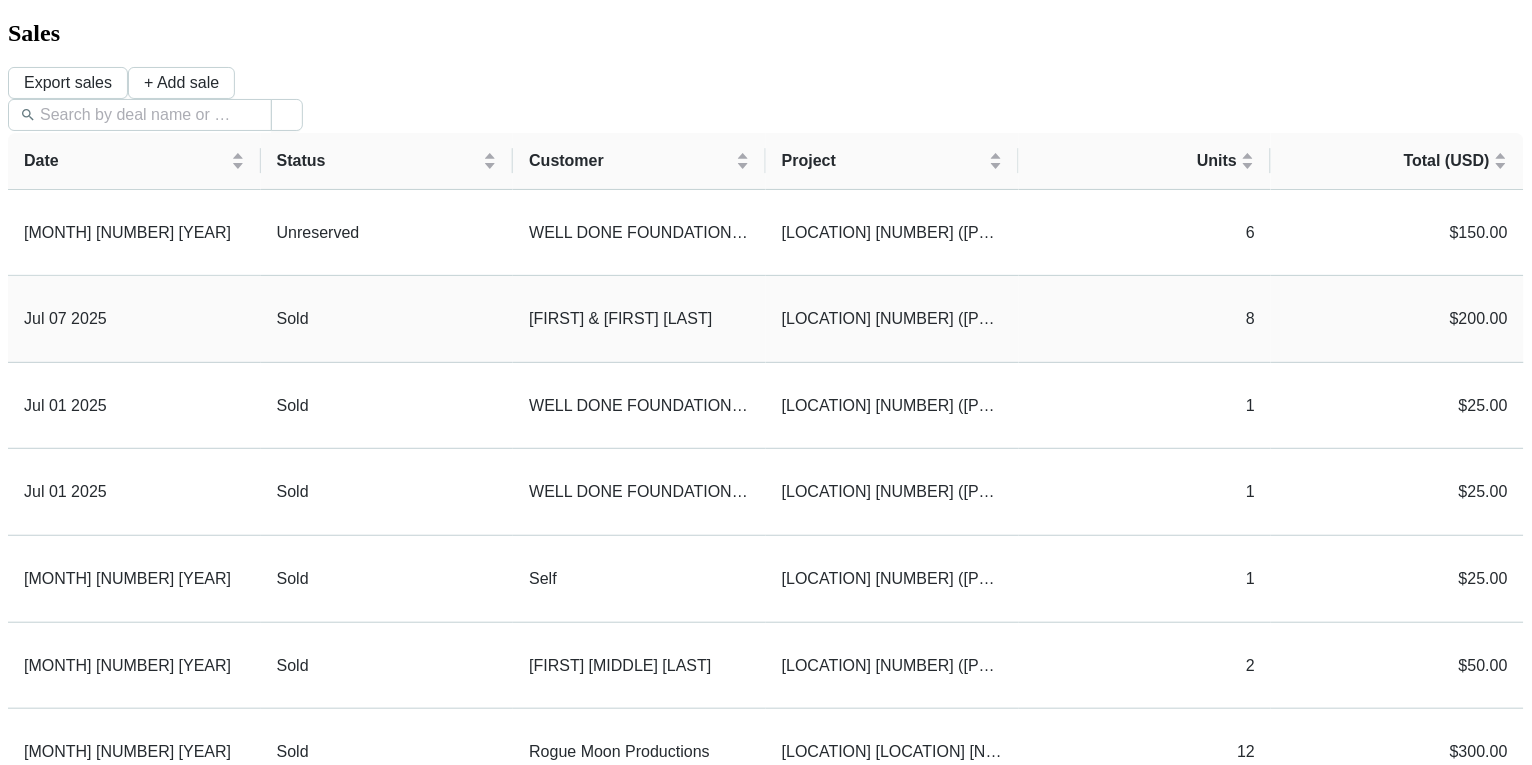 click on "Sold" at bounding box center [387, 319] 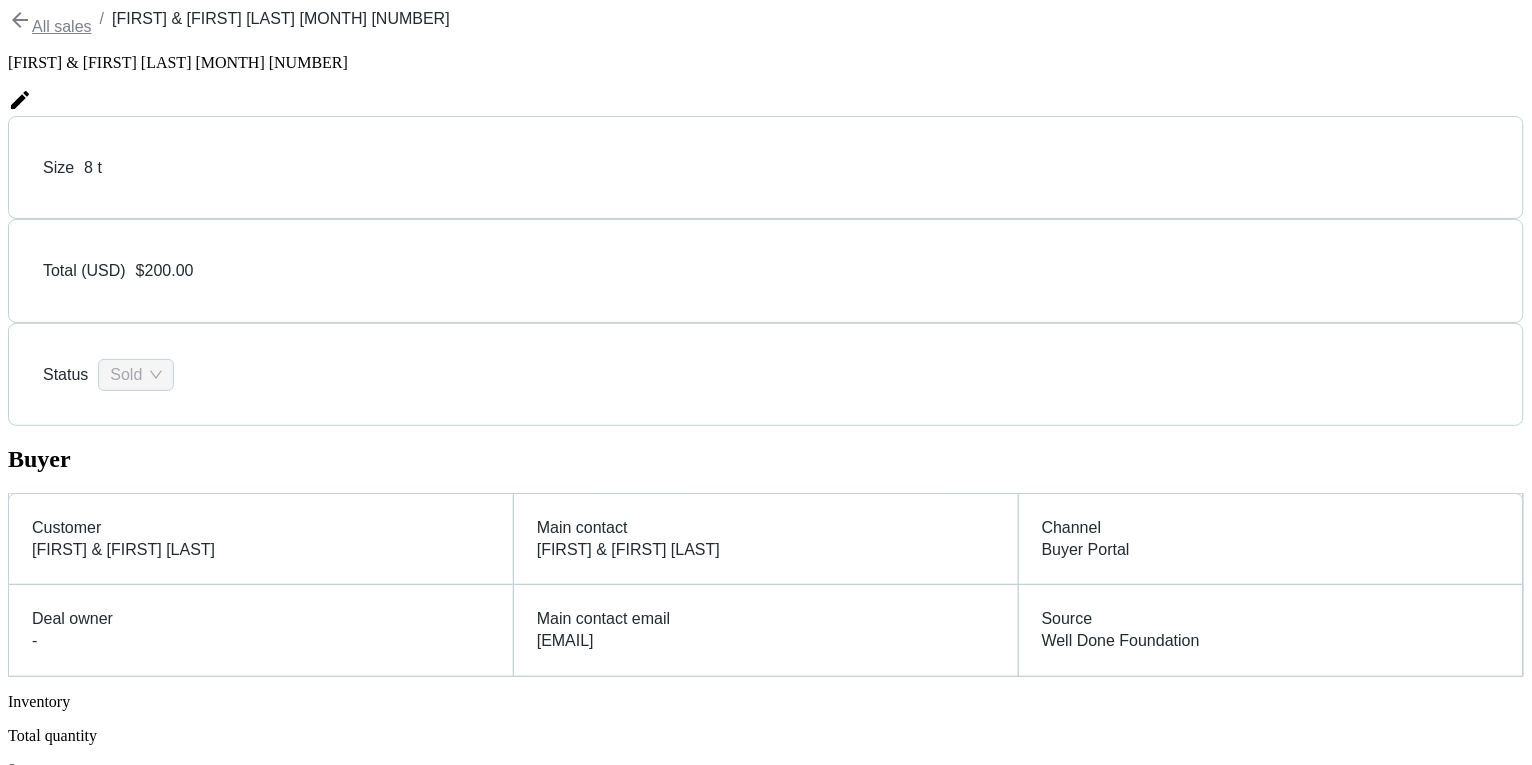 click on "Omnichannel" at bounding box center (51, 4063) 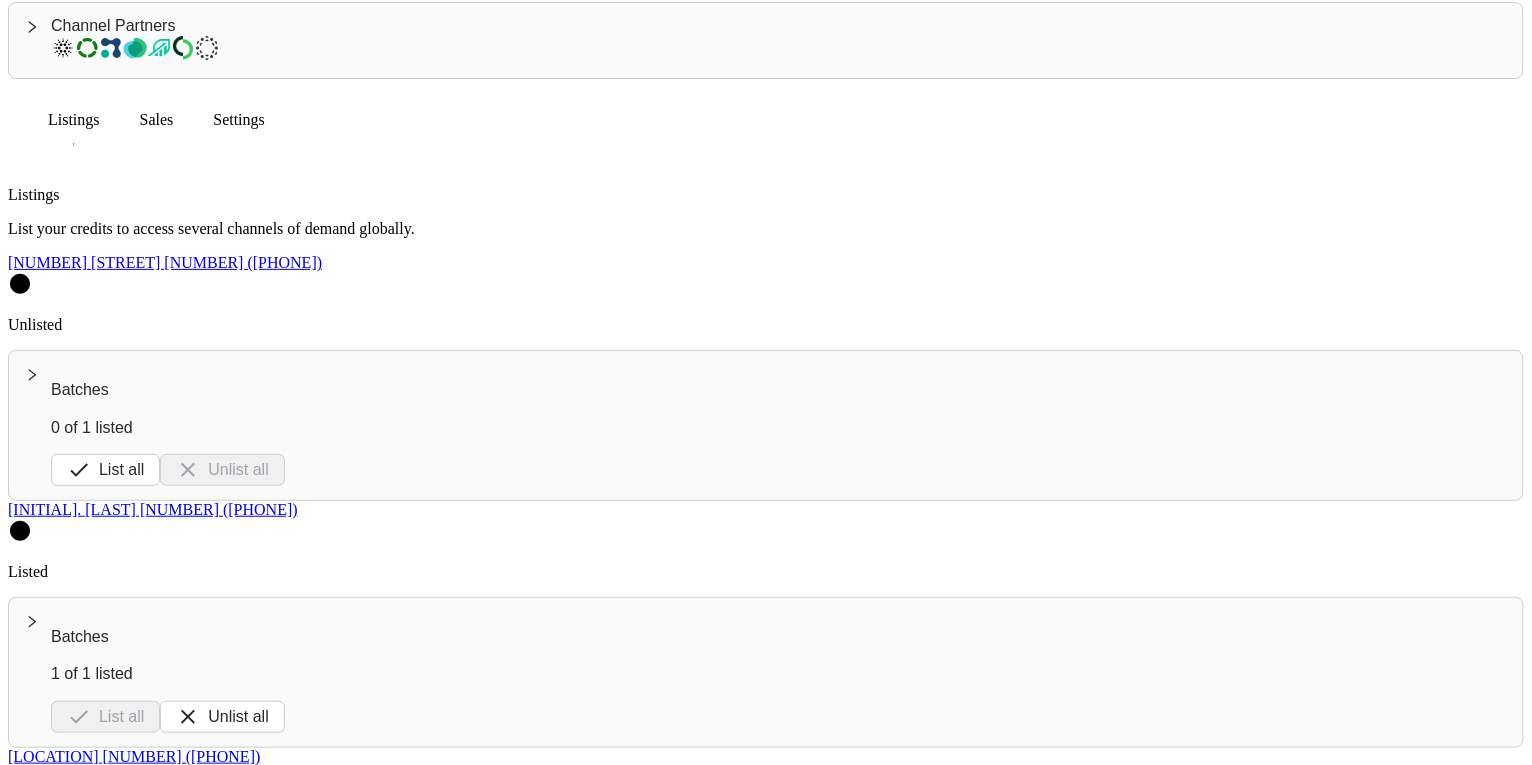 scroll, scrollTop: 143, scrollLeft: 0, axis: vertical 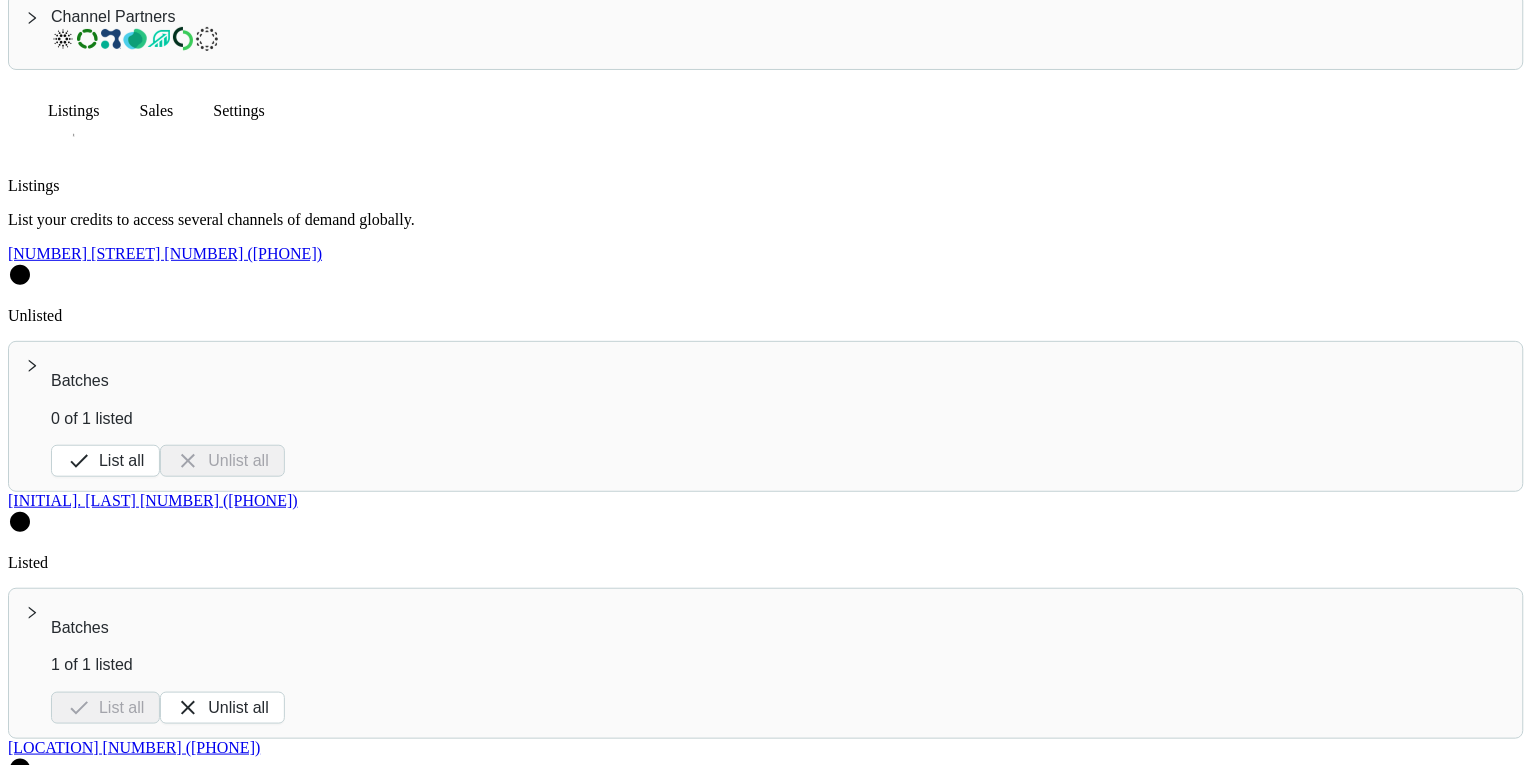 click on "Sales" at bounding box center [74, 111] 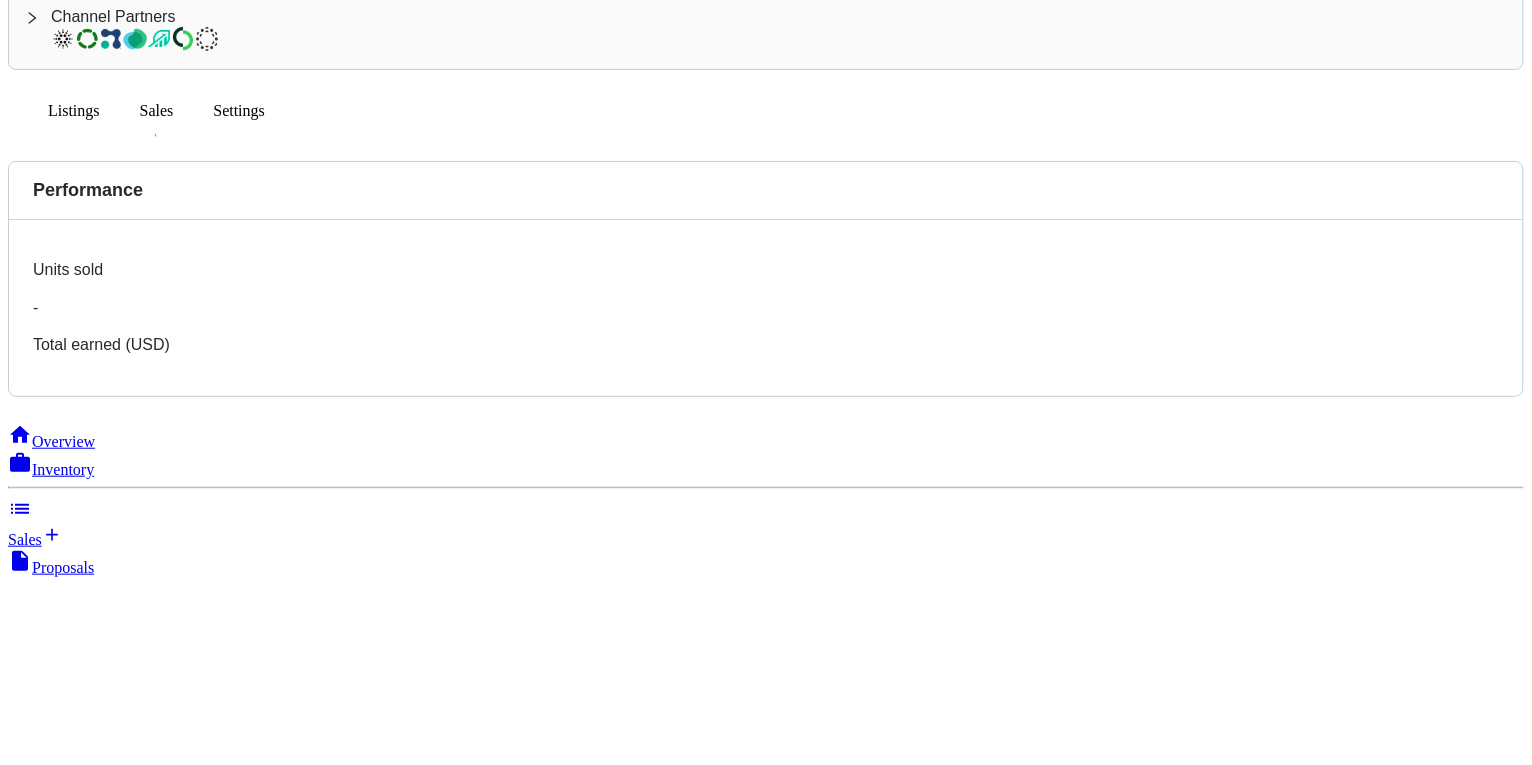 scroll, scrollTop: 0, scrollLeft: 0, axis: both 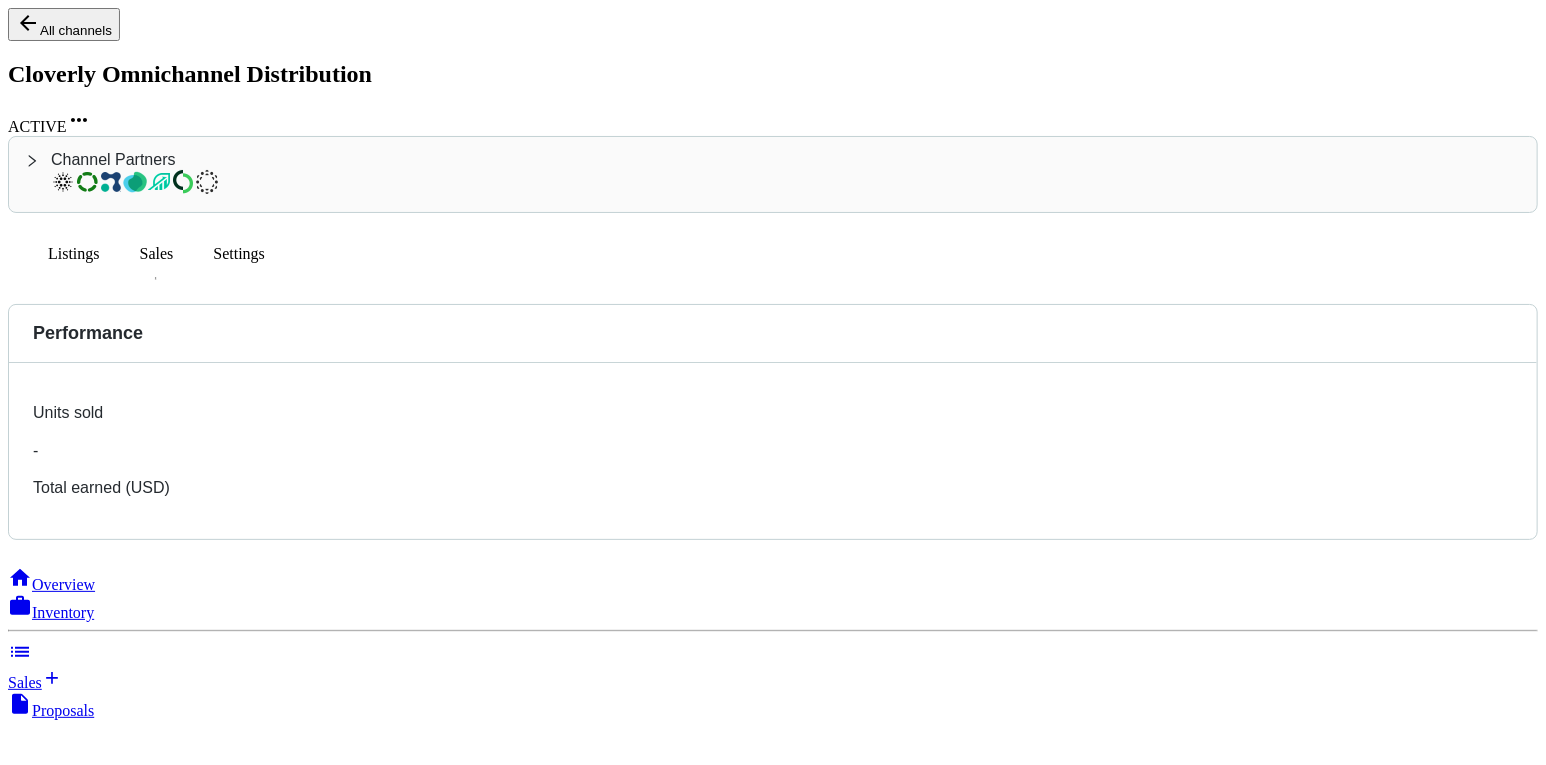 click on "All channels" at bounding box center (64, 24) 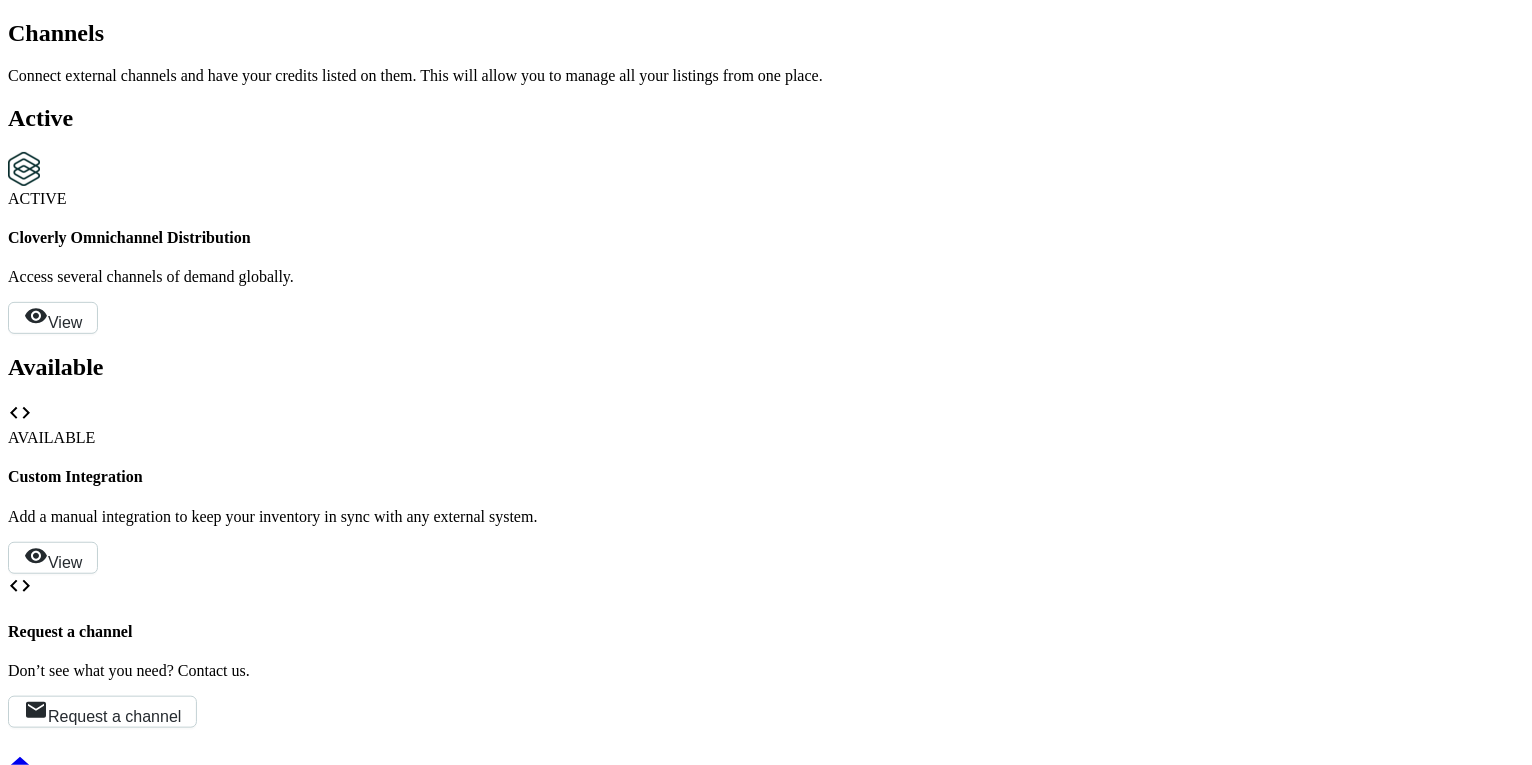 click on "Omnichannel" at bounding box center (51, 2527) 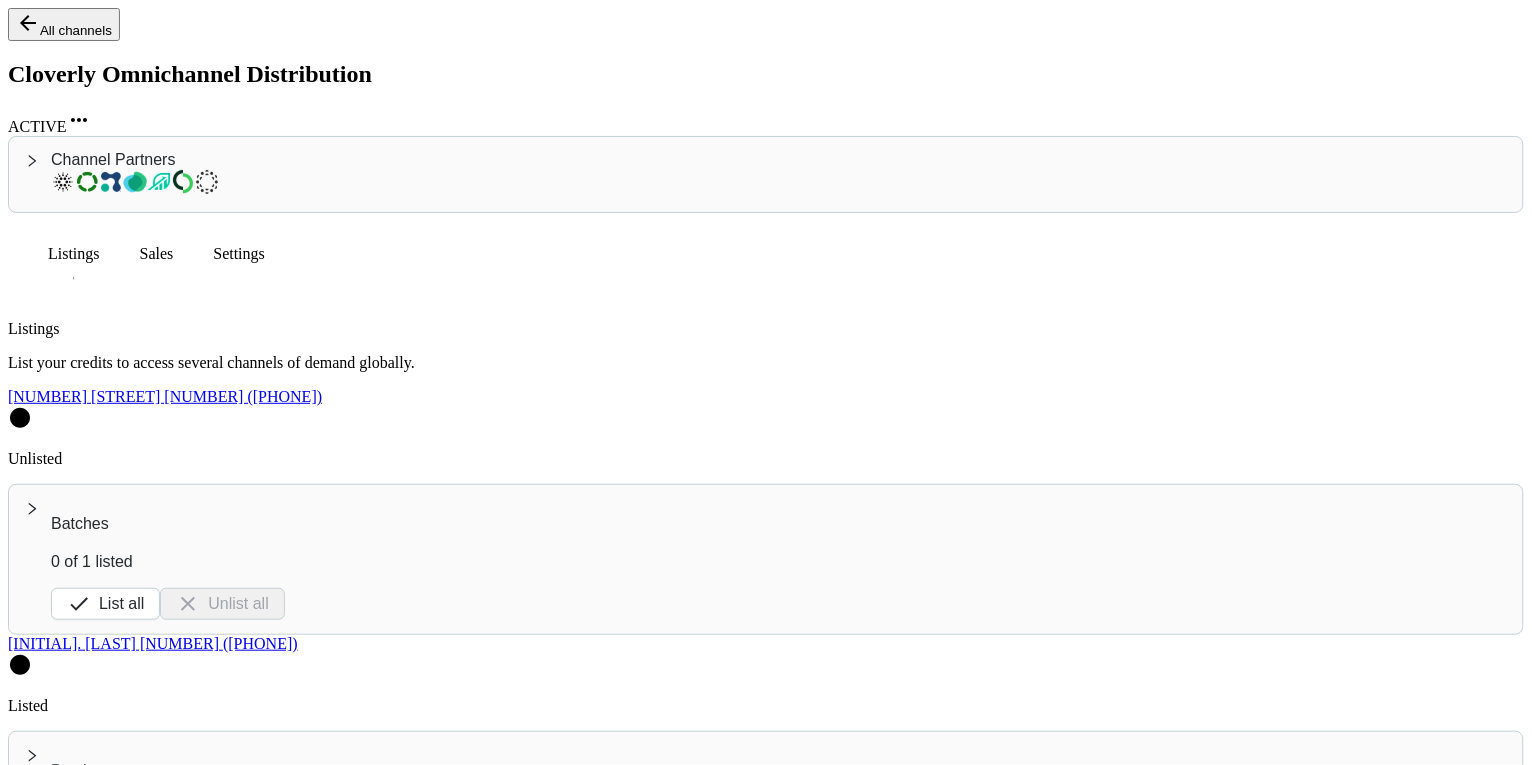 click on "Channel Partners" at bounding box center [779, 174] 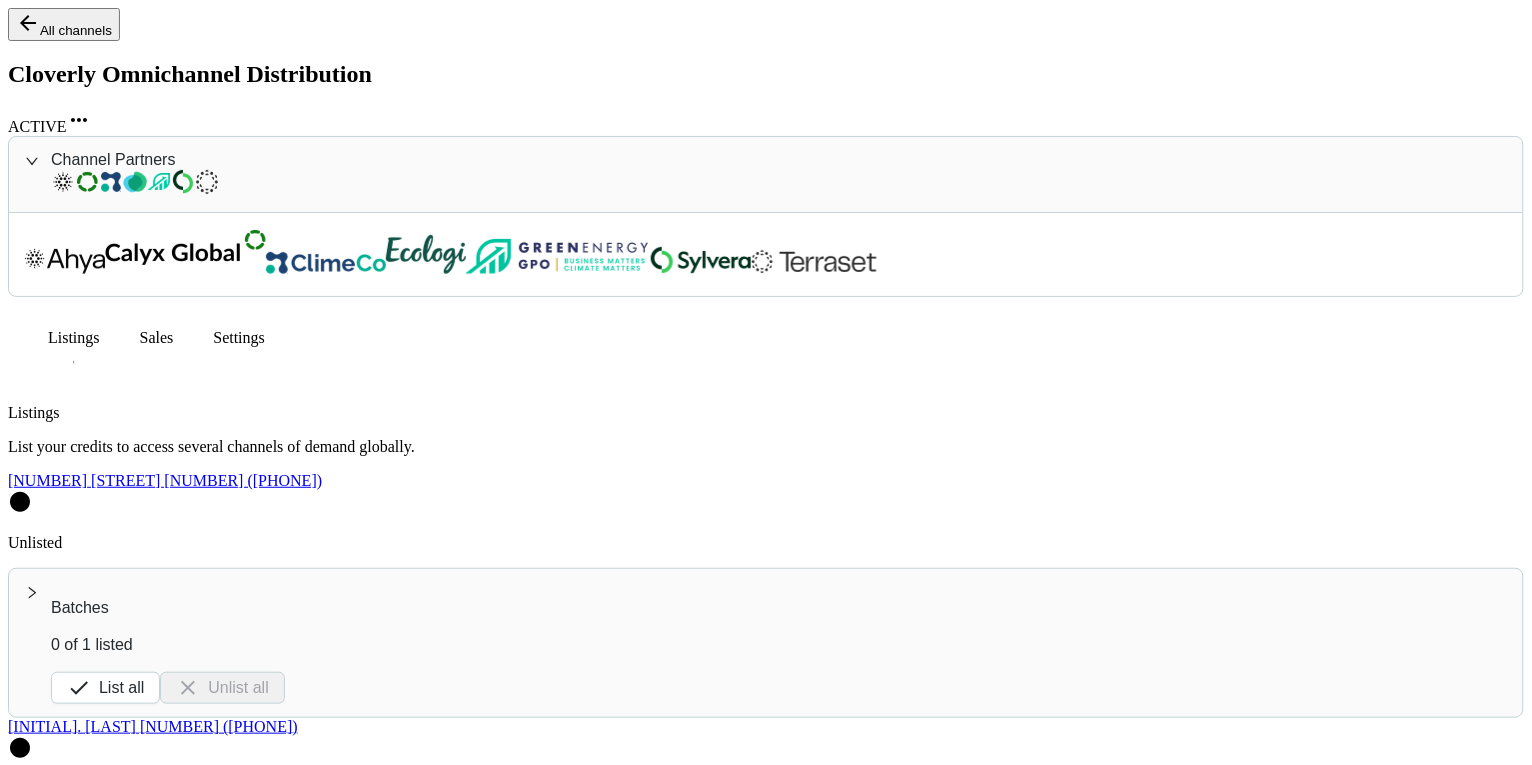 click on "Sales" at bounding box center [25, 6290] 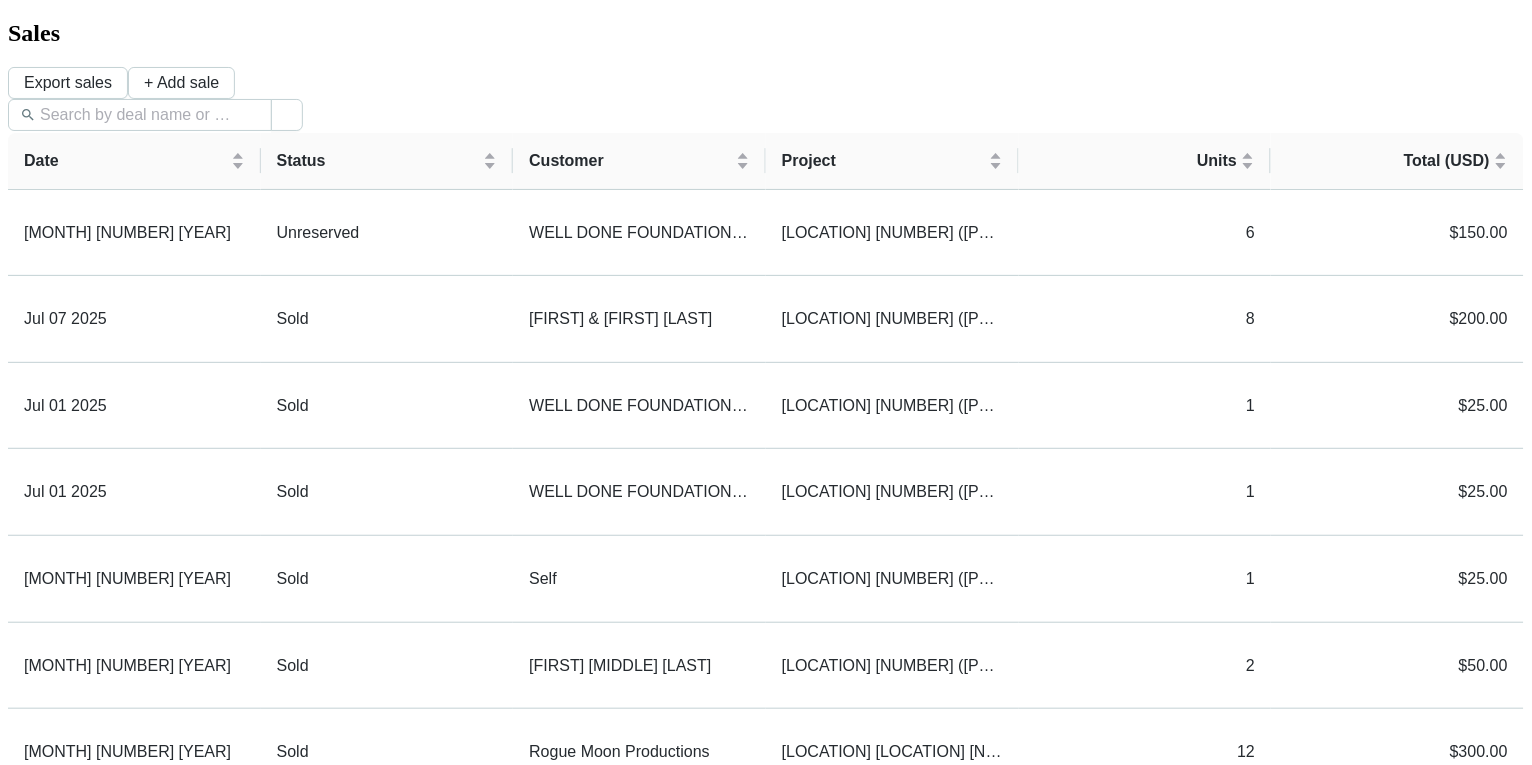 click on "[MONTH] [NUMBER] [YEAR]" at bounding box center [134, 839] 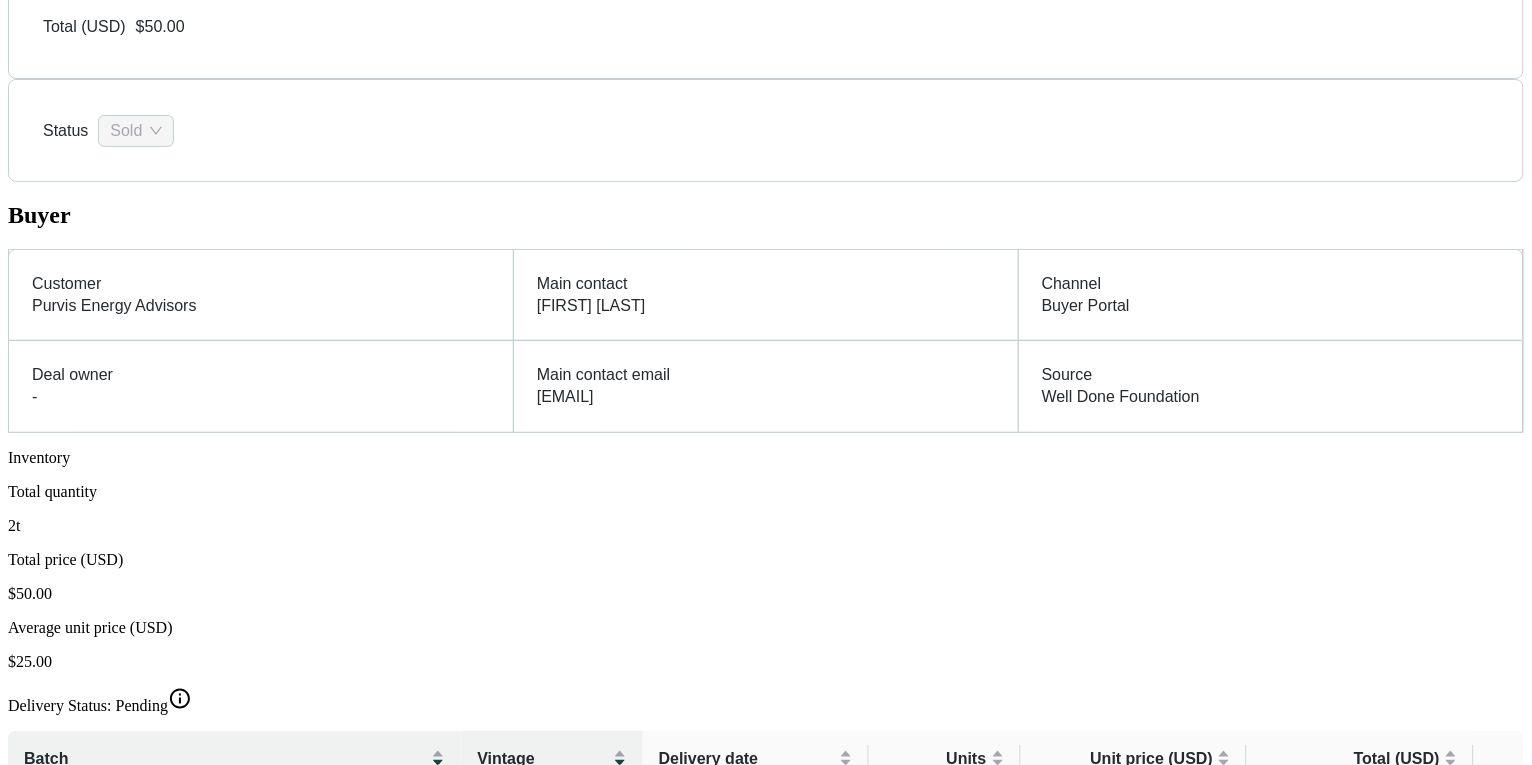 scroll, scrollTop: 300, scrollLeft: 0, axis: vertical 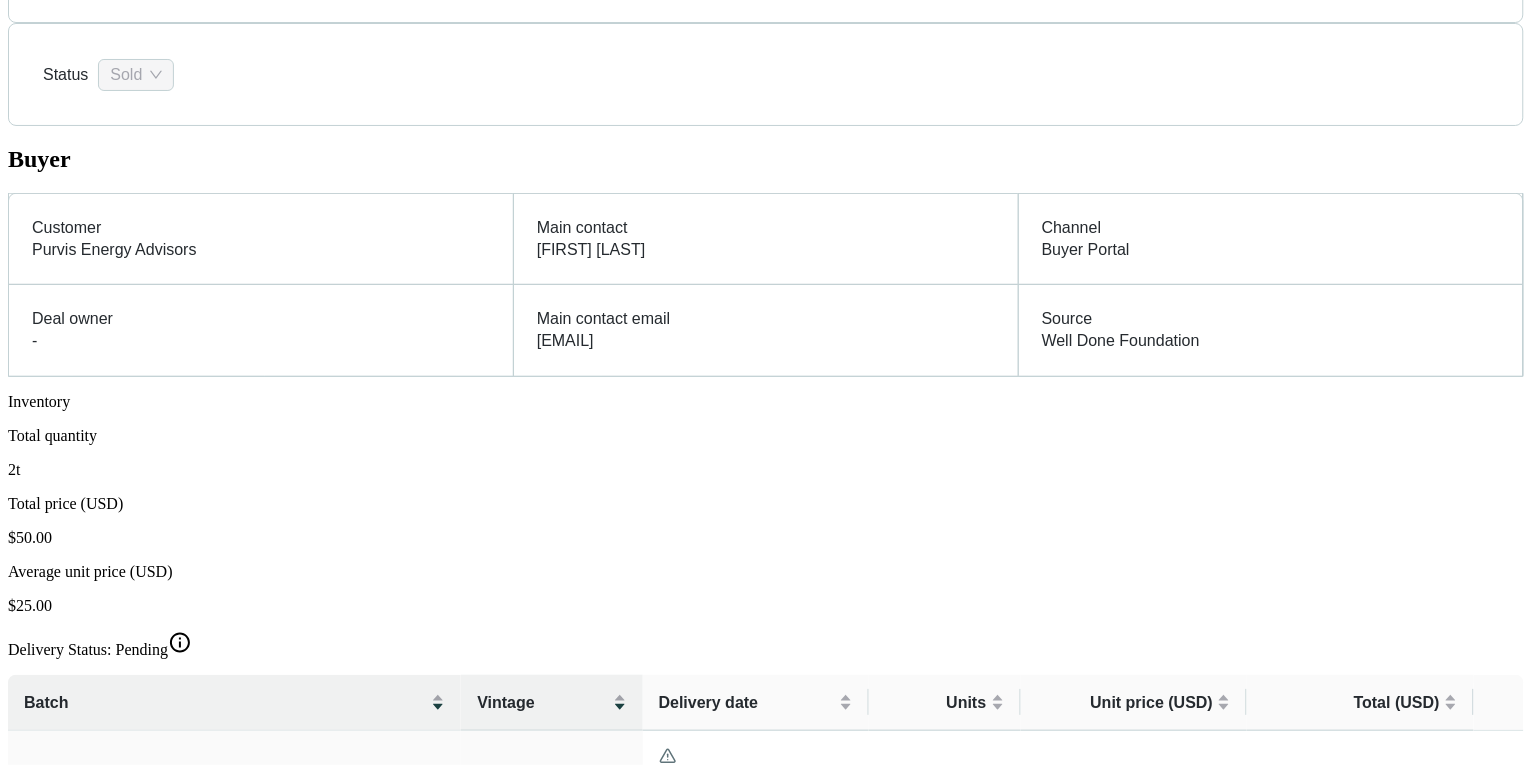 click at bounding box center (20, 2076) 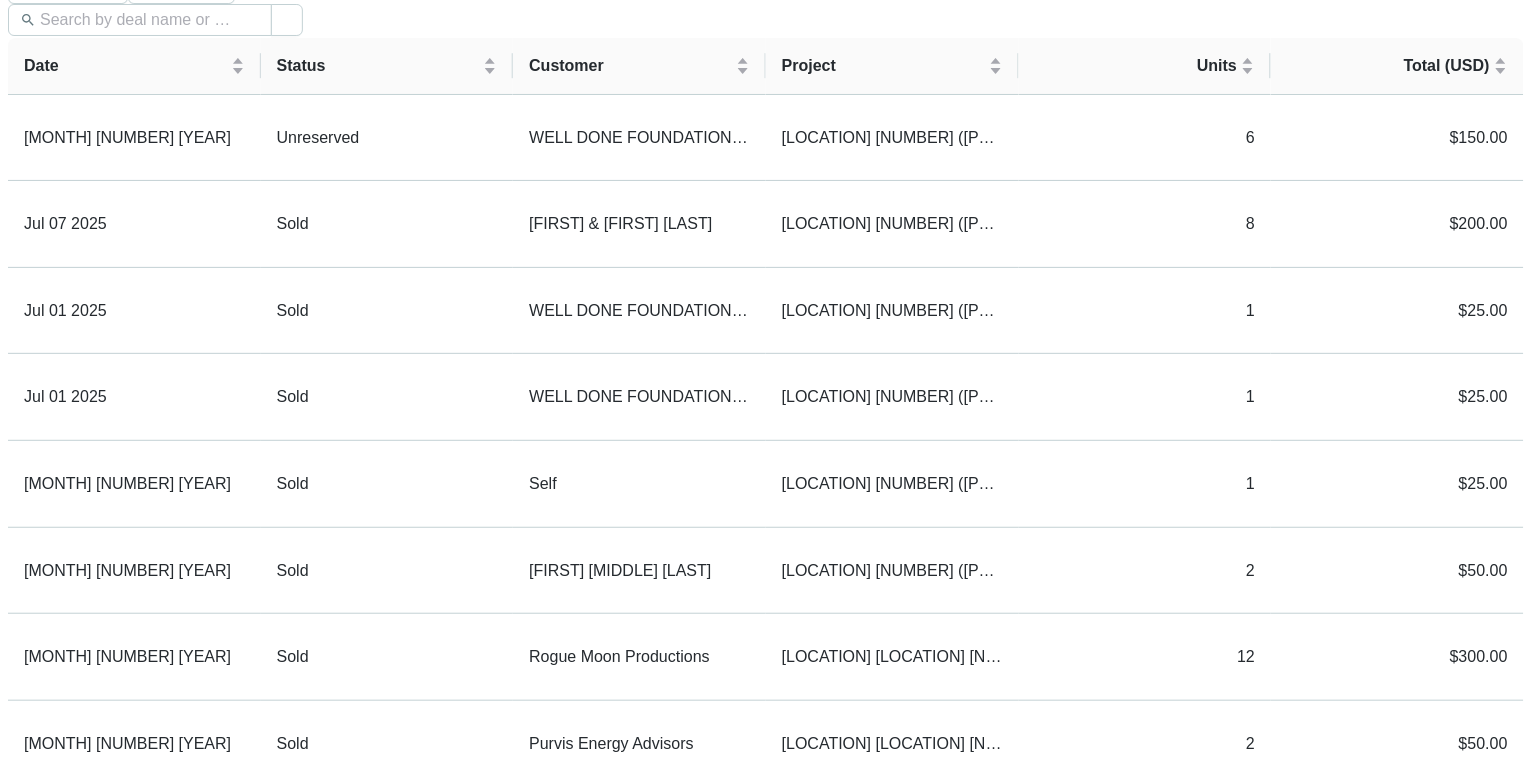 scroll, scrollTop: 0, scrollLeft: 0, axis: both 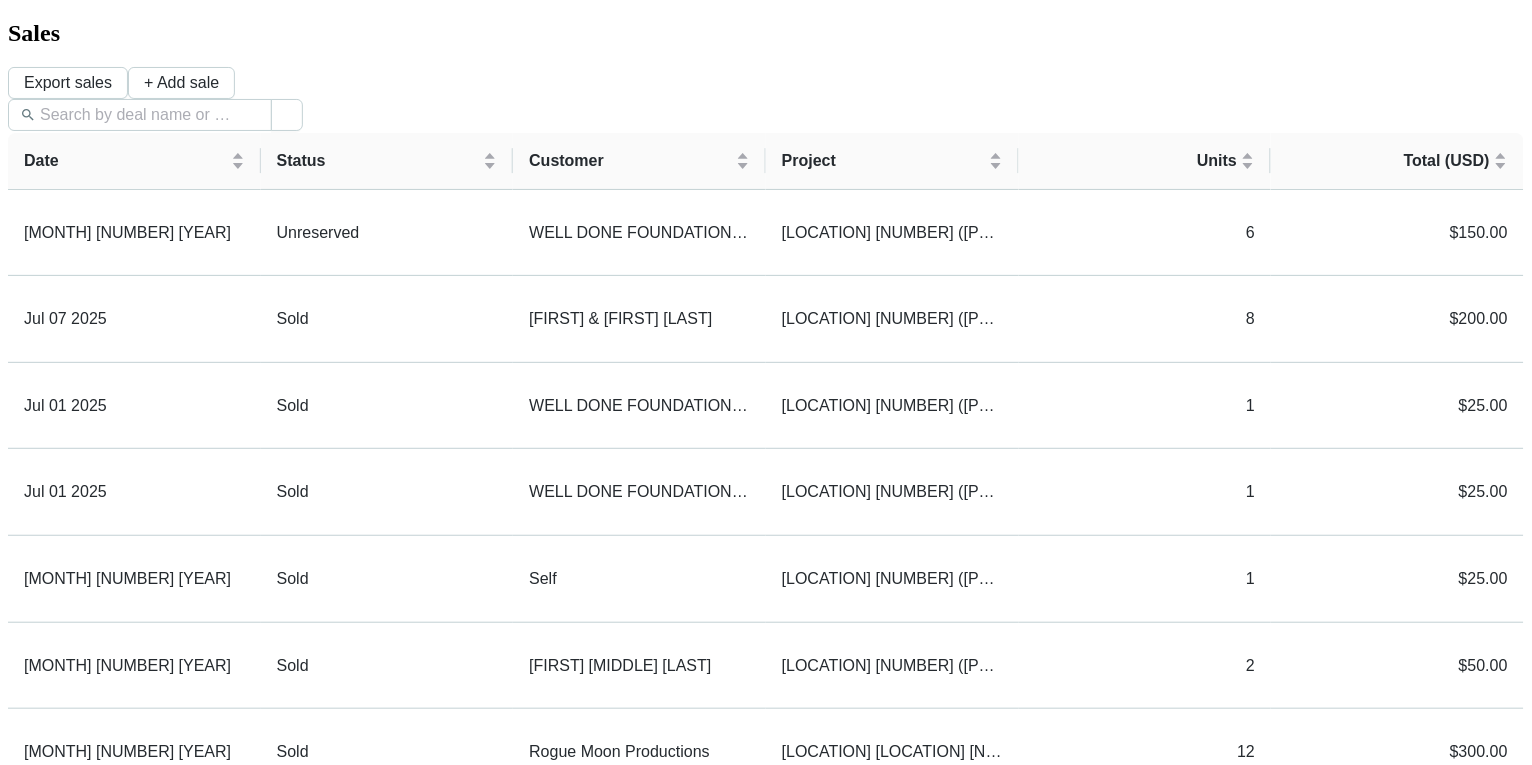 click on "Sales Export sales + Add sale" at bounding box center (766, 59) 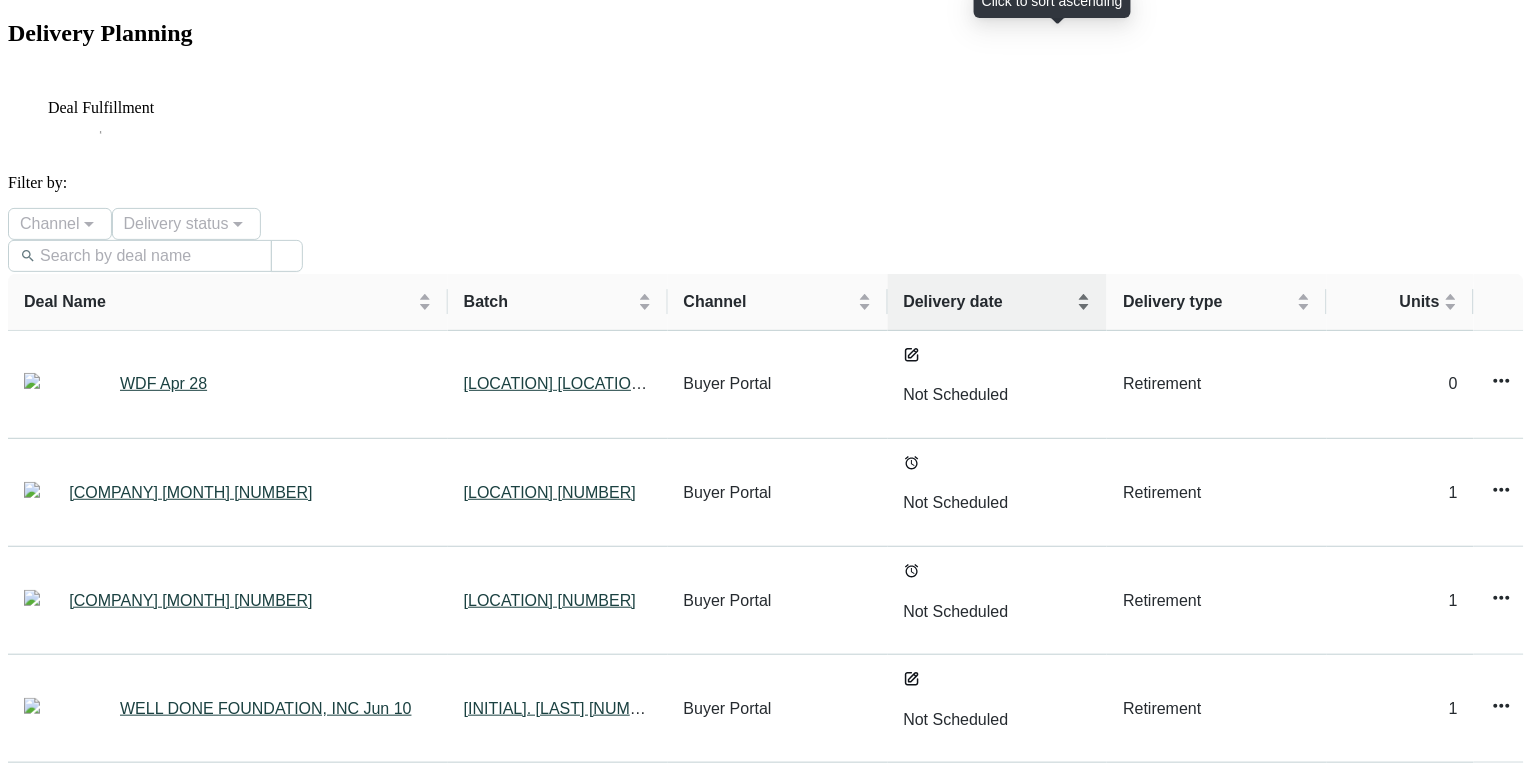 click on "Delivery date" at bounding box center [998, 302] 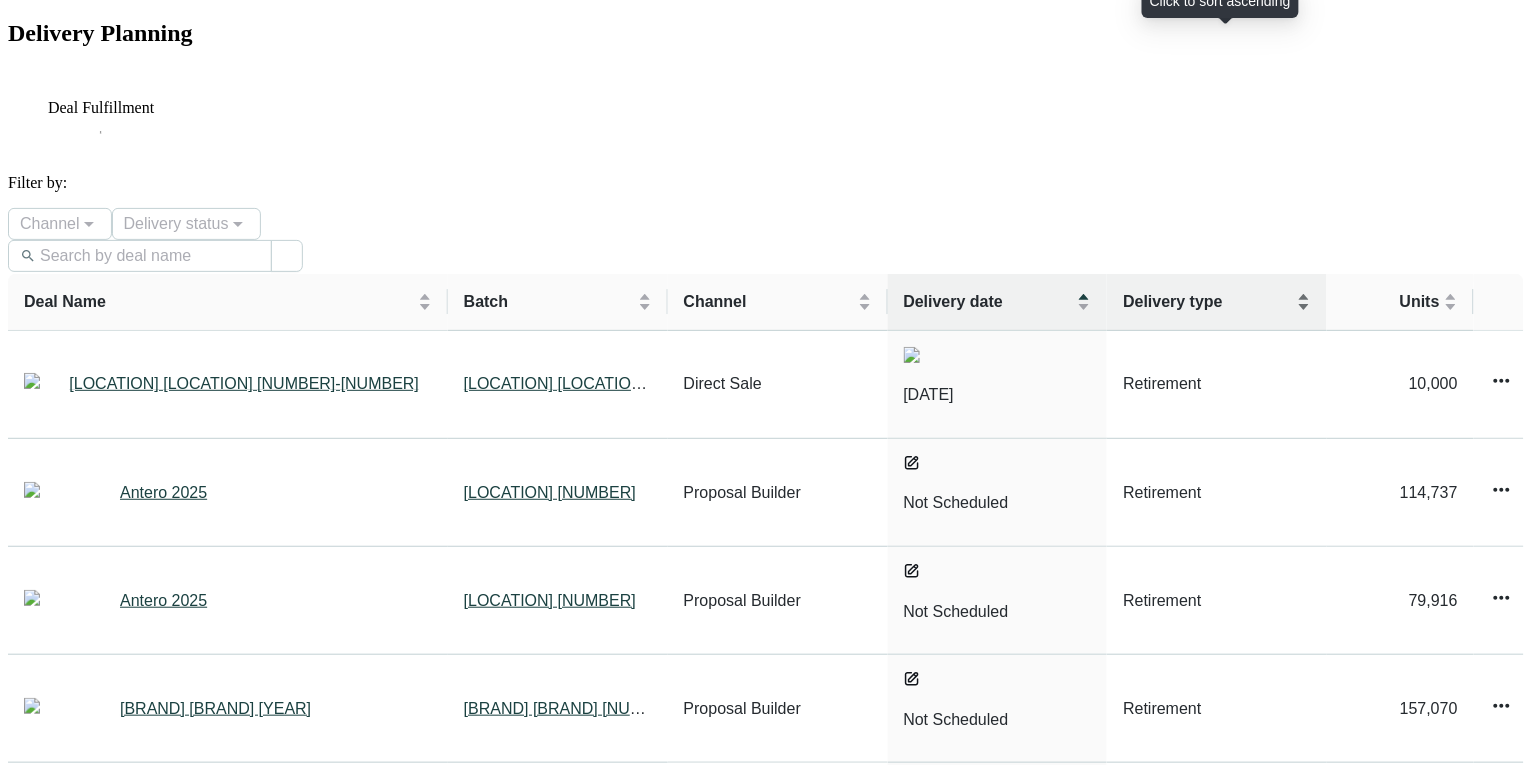 click on "Delivery type" at bounding box center [1217, 302] 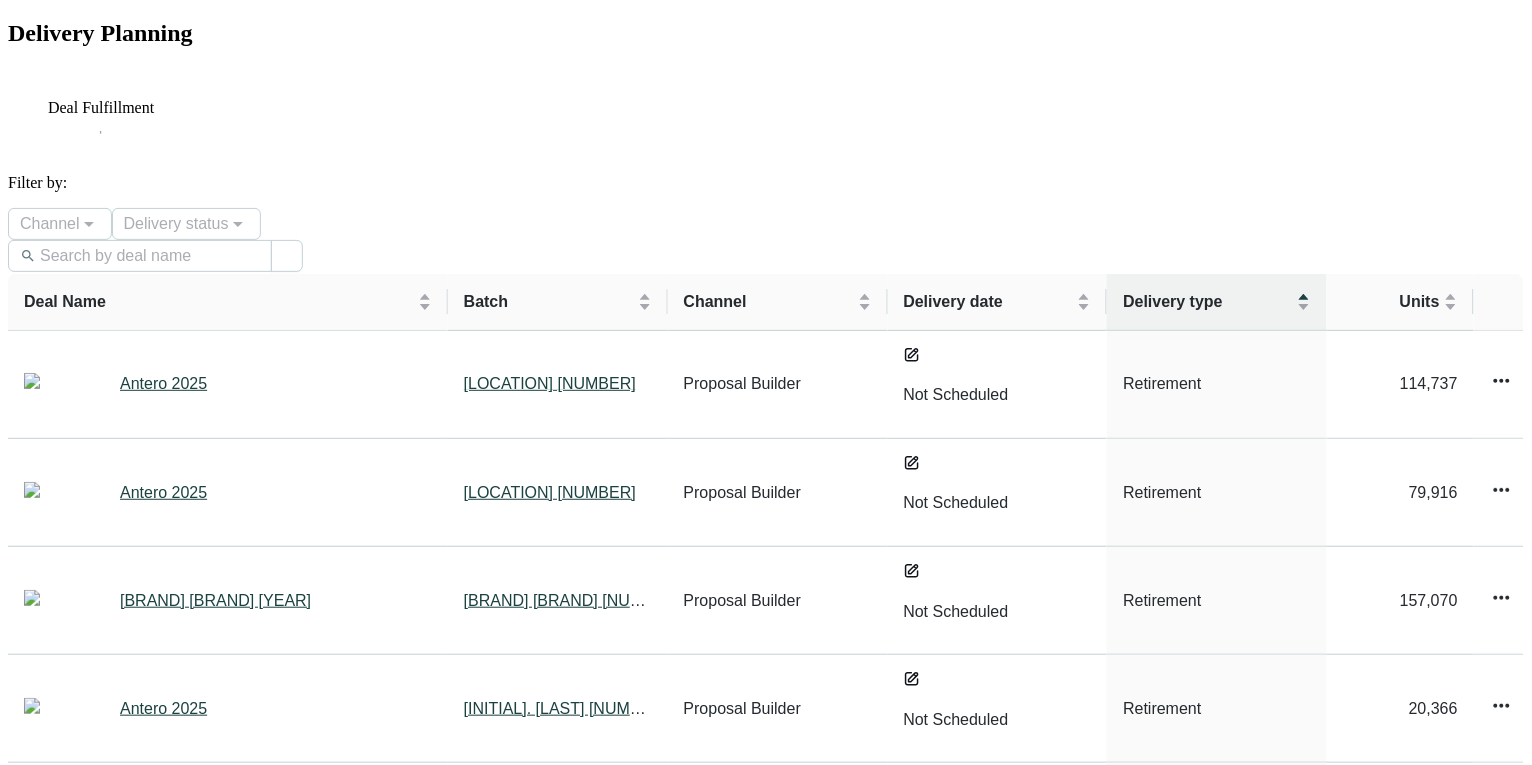 scroll, scrollTop: 258, scrollLeft: 0, axis: vertical 